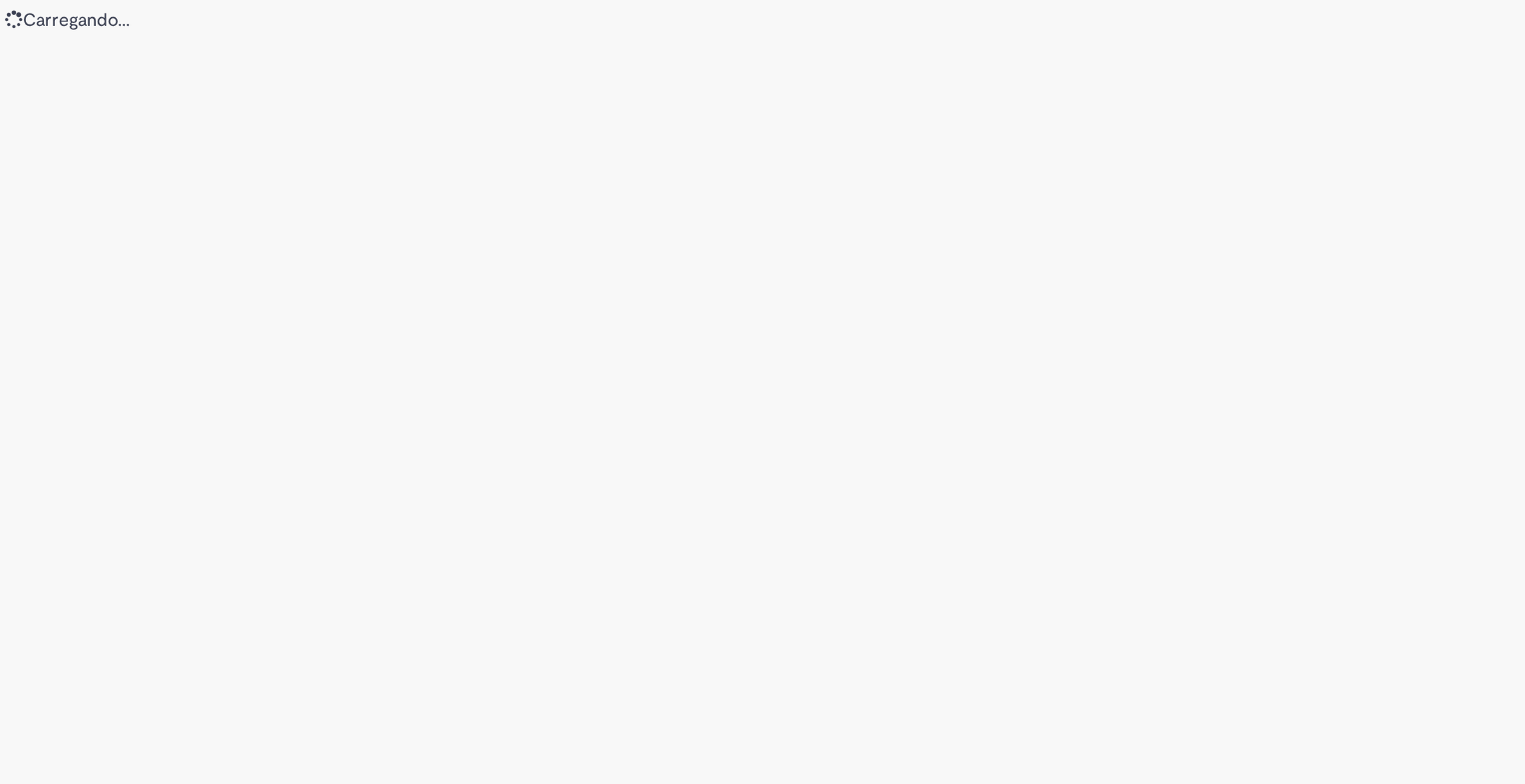 scroll, scrollTop: 0, scrollLeft: 0, axis: both 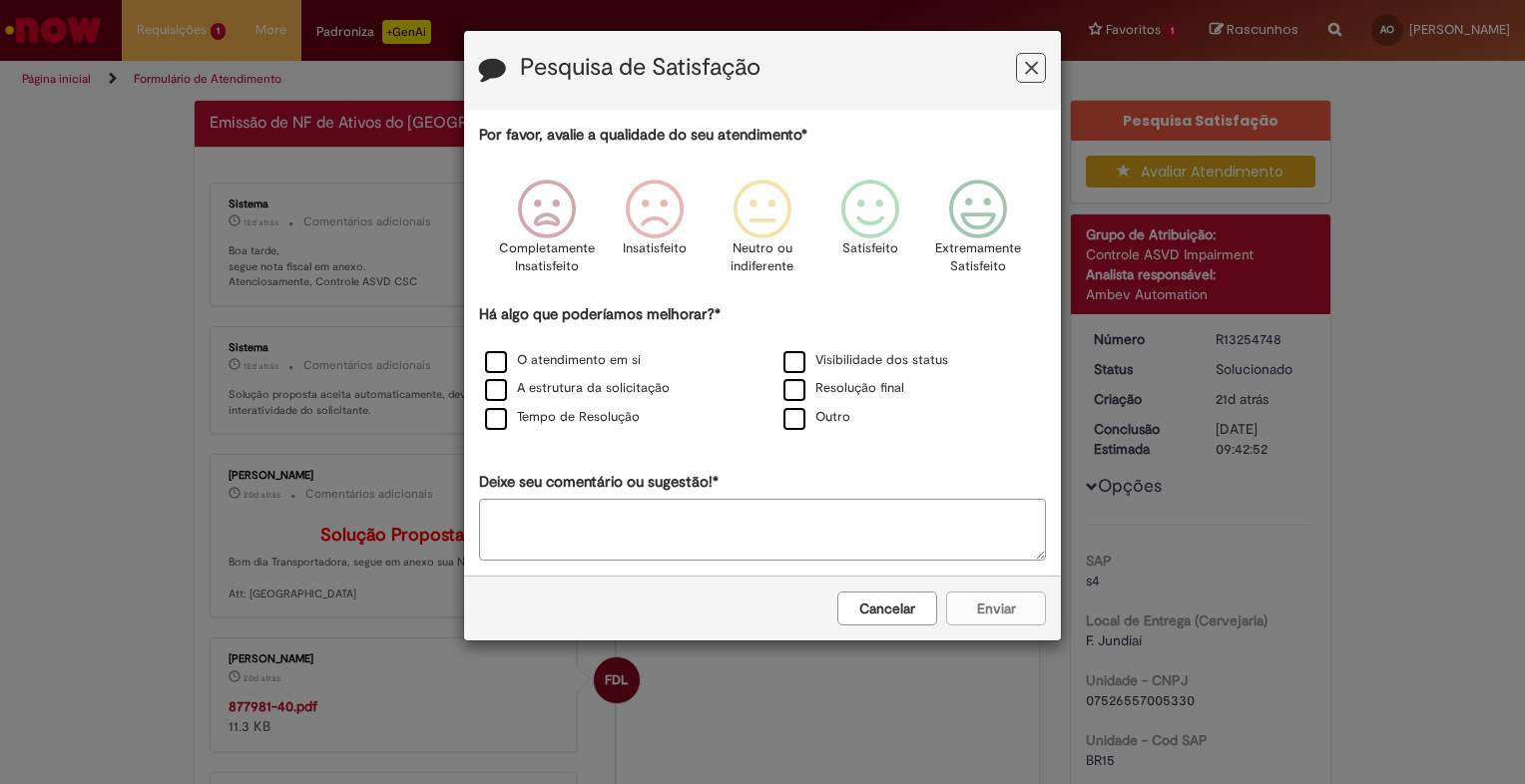click at bounding box center (1031, 68) 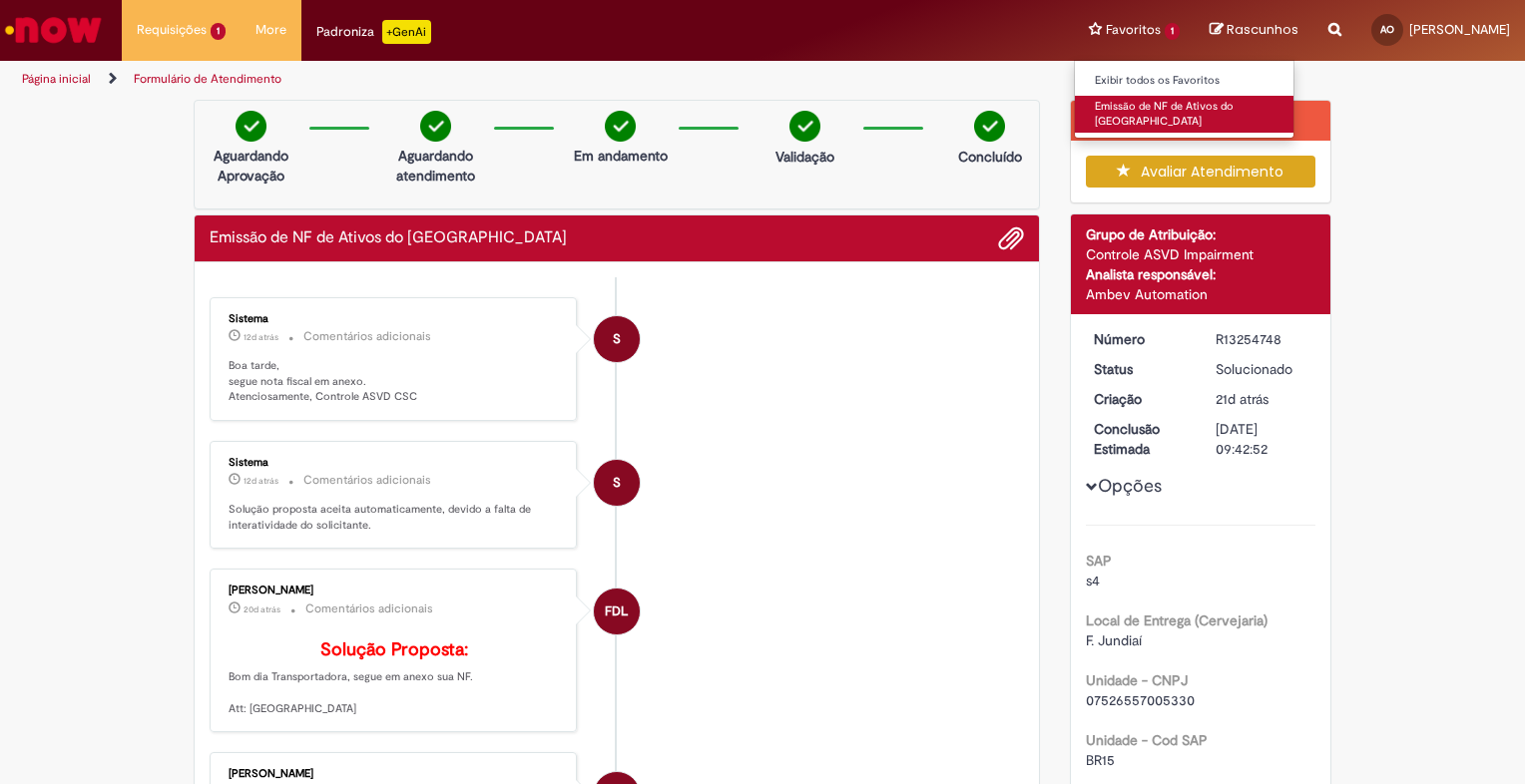 click on "Emissão de NF de Ativos do [GEOGRAPHIC_DATA]" at bounding box center [1185, 114] 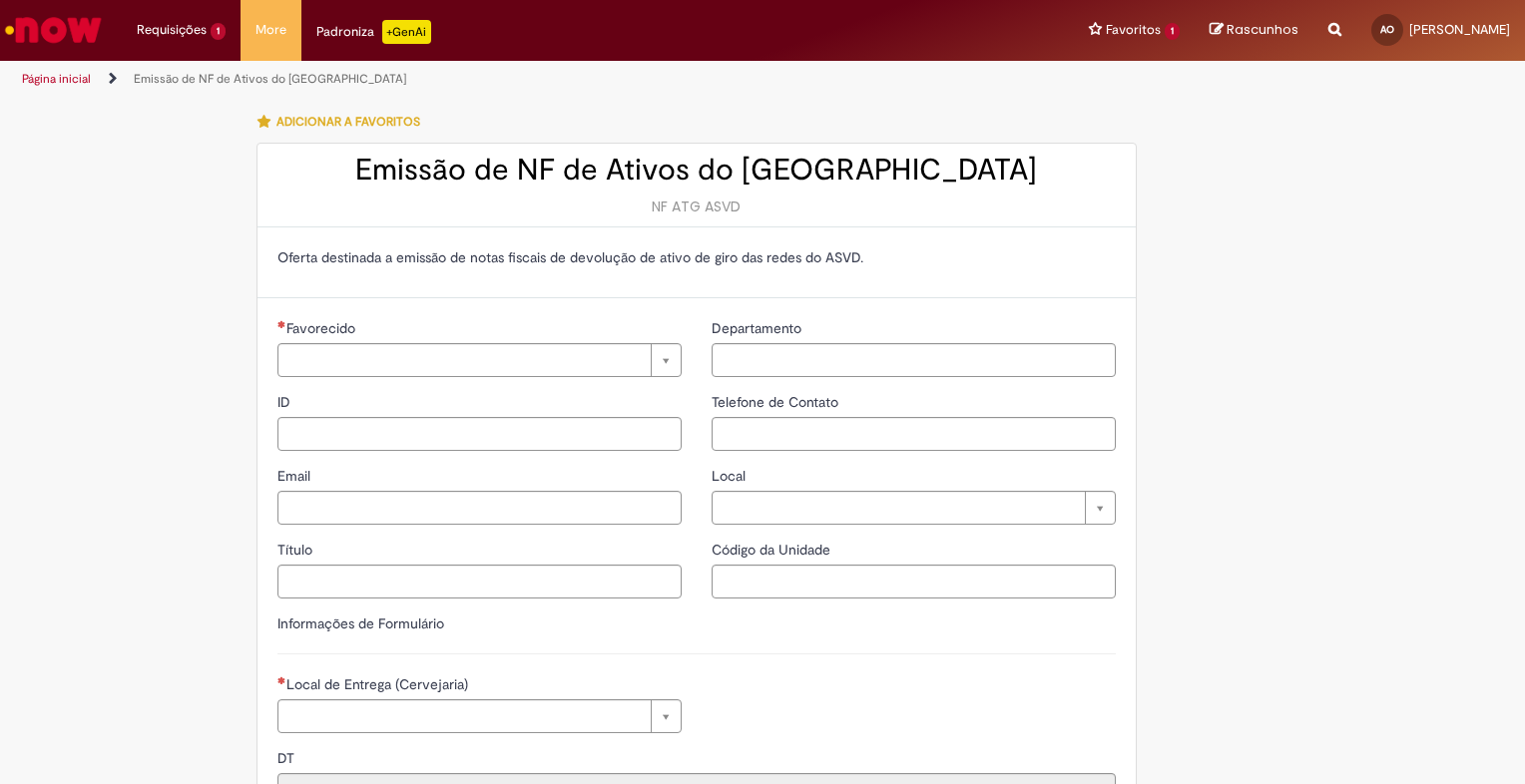 type on "**********" 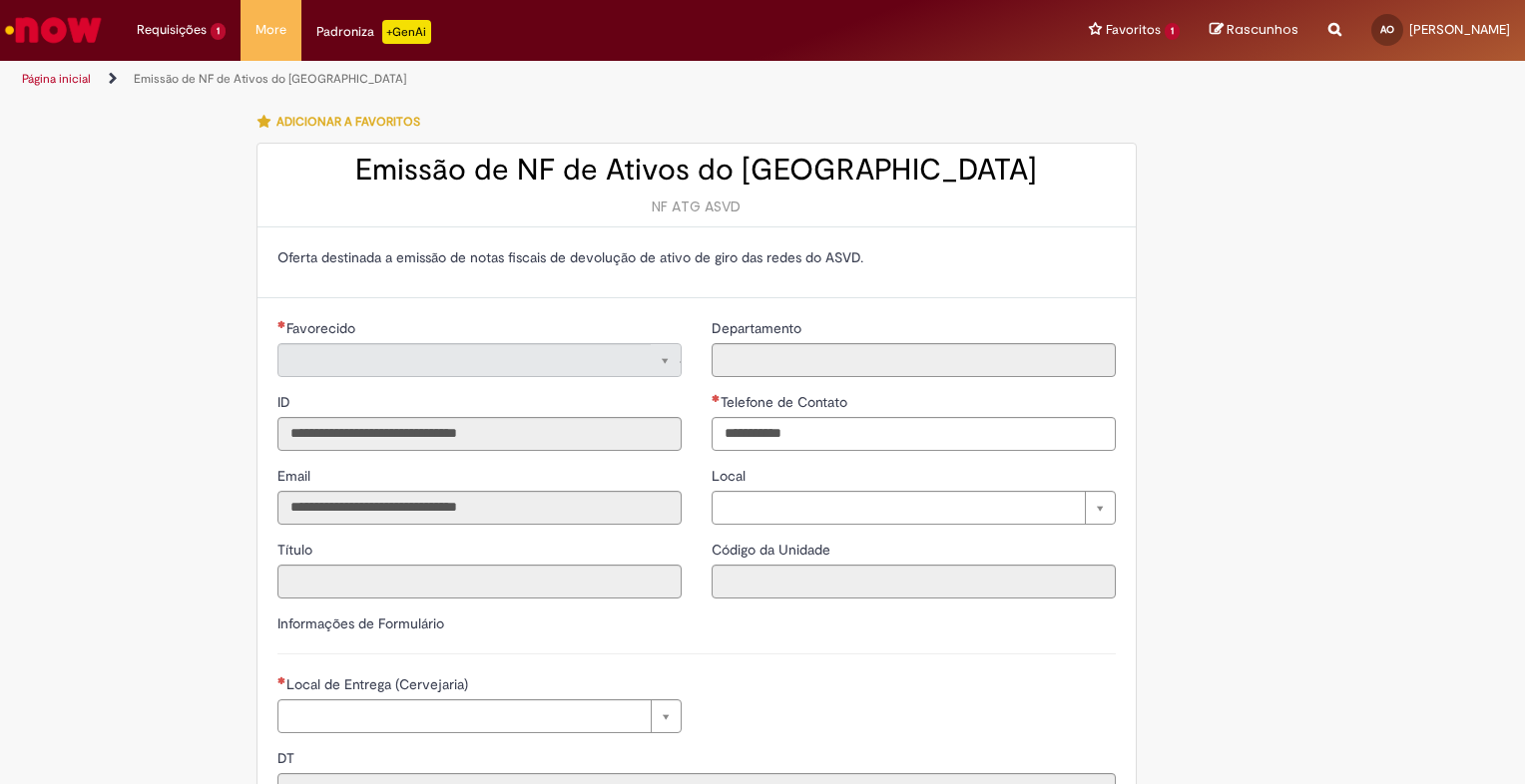type on "**********" 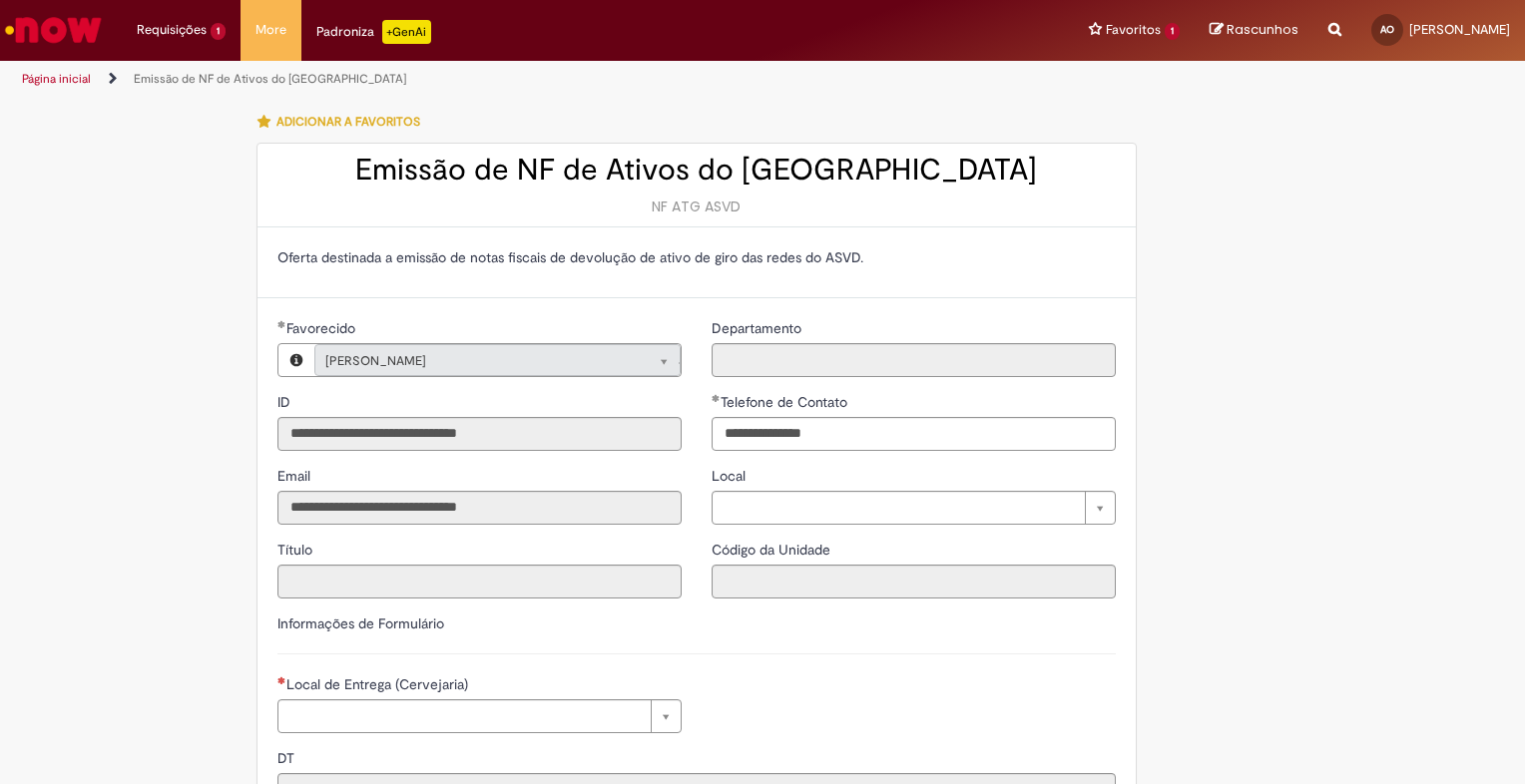 scroll, scrollTop: 100, scrollLeft: 0, axis: vertical 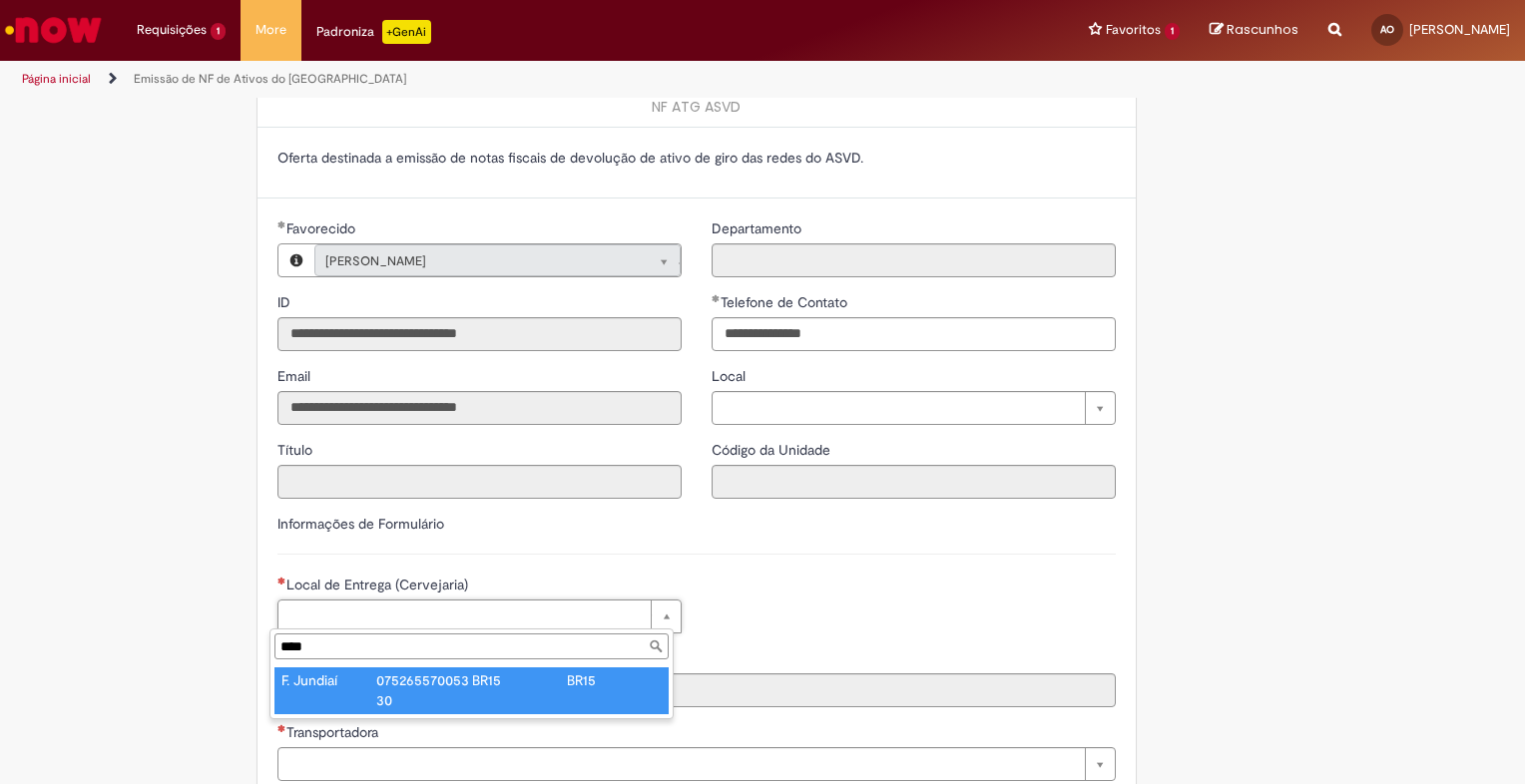 type on "****" 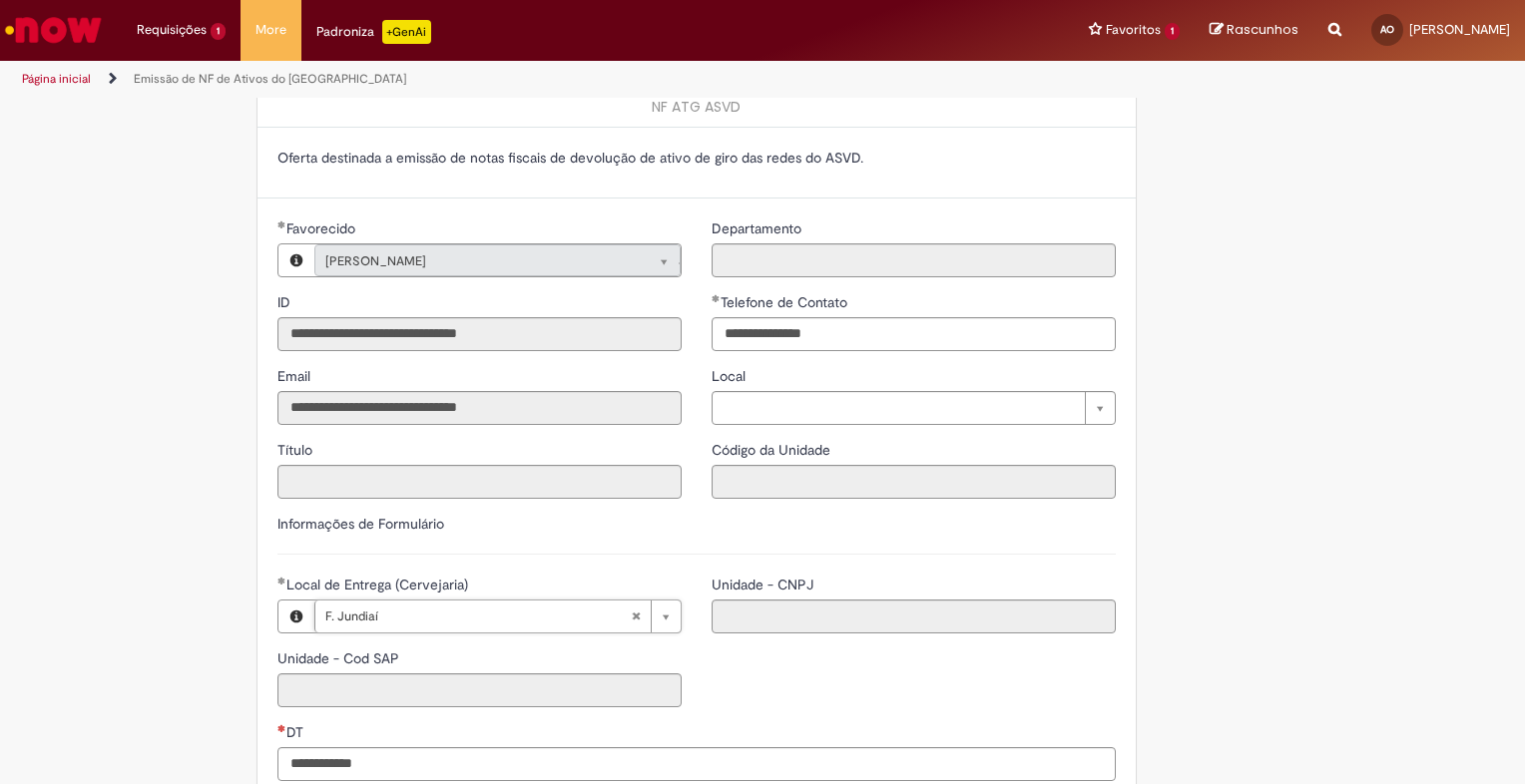 type on "****" 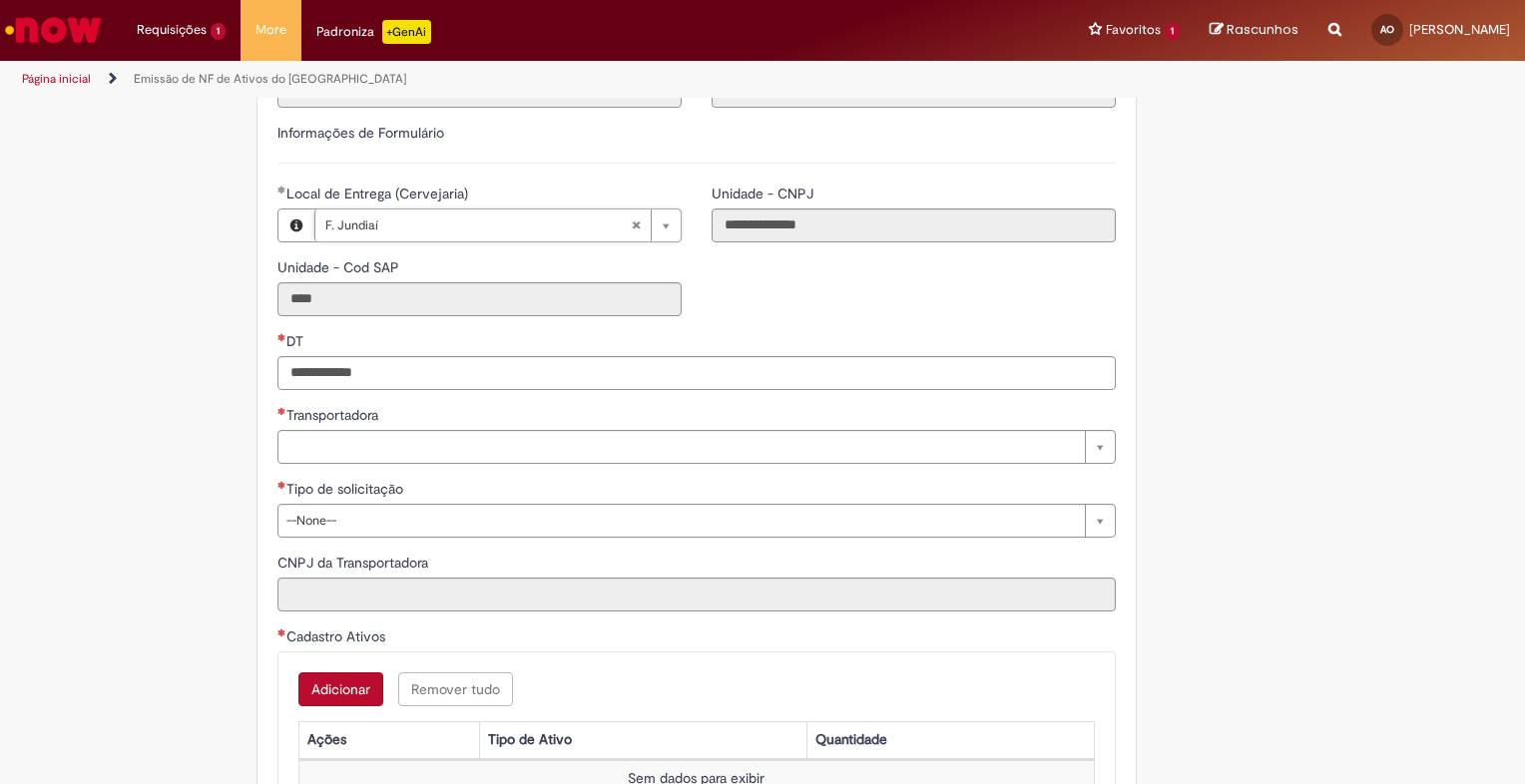 scroll, scrollTop: 499, scrollLeft: 0, axis: vertical 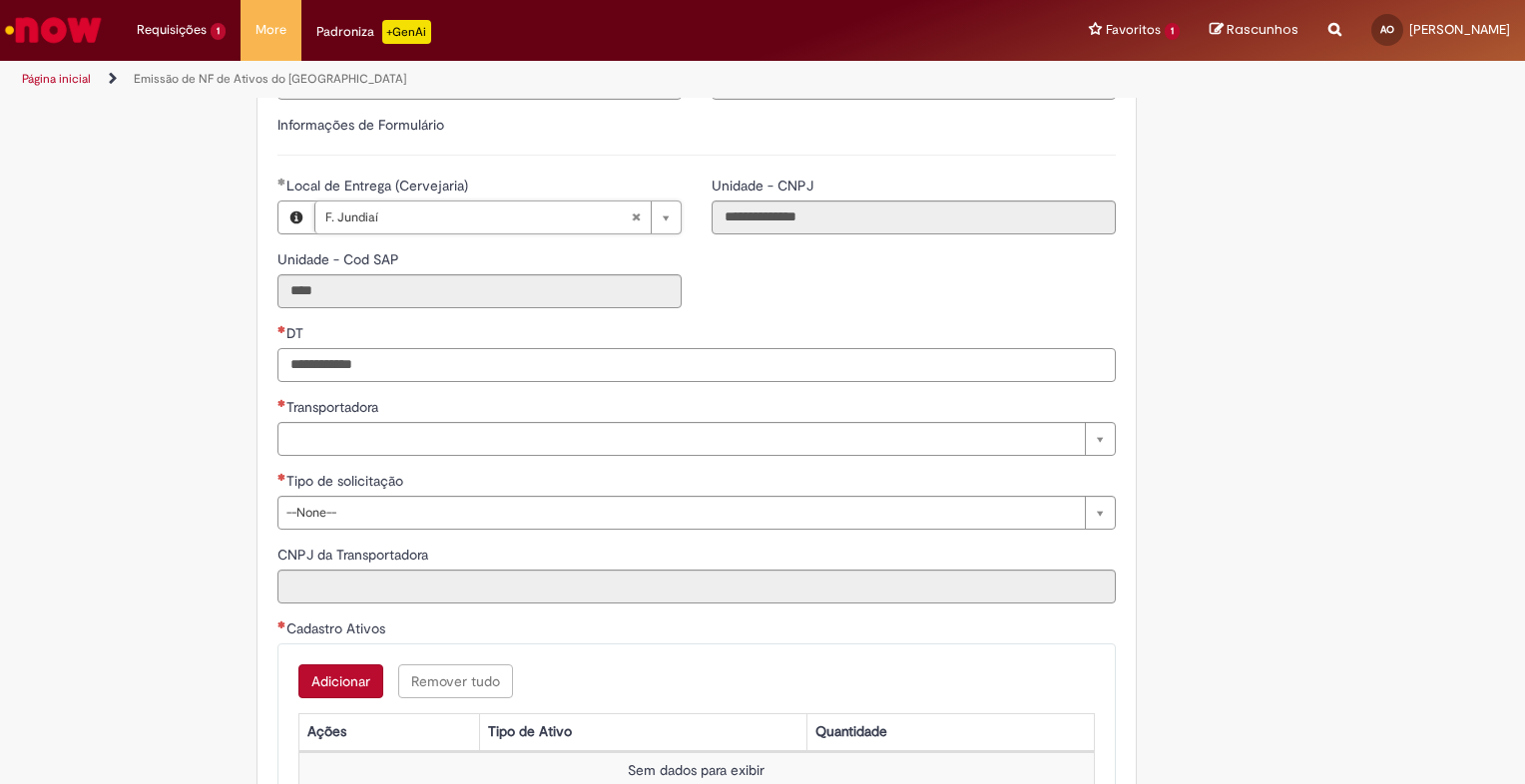 click on "DT" at bounding box center [697, 365] 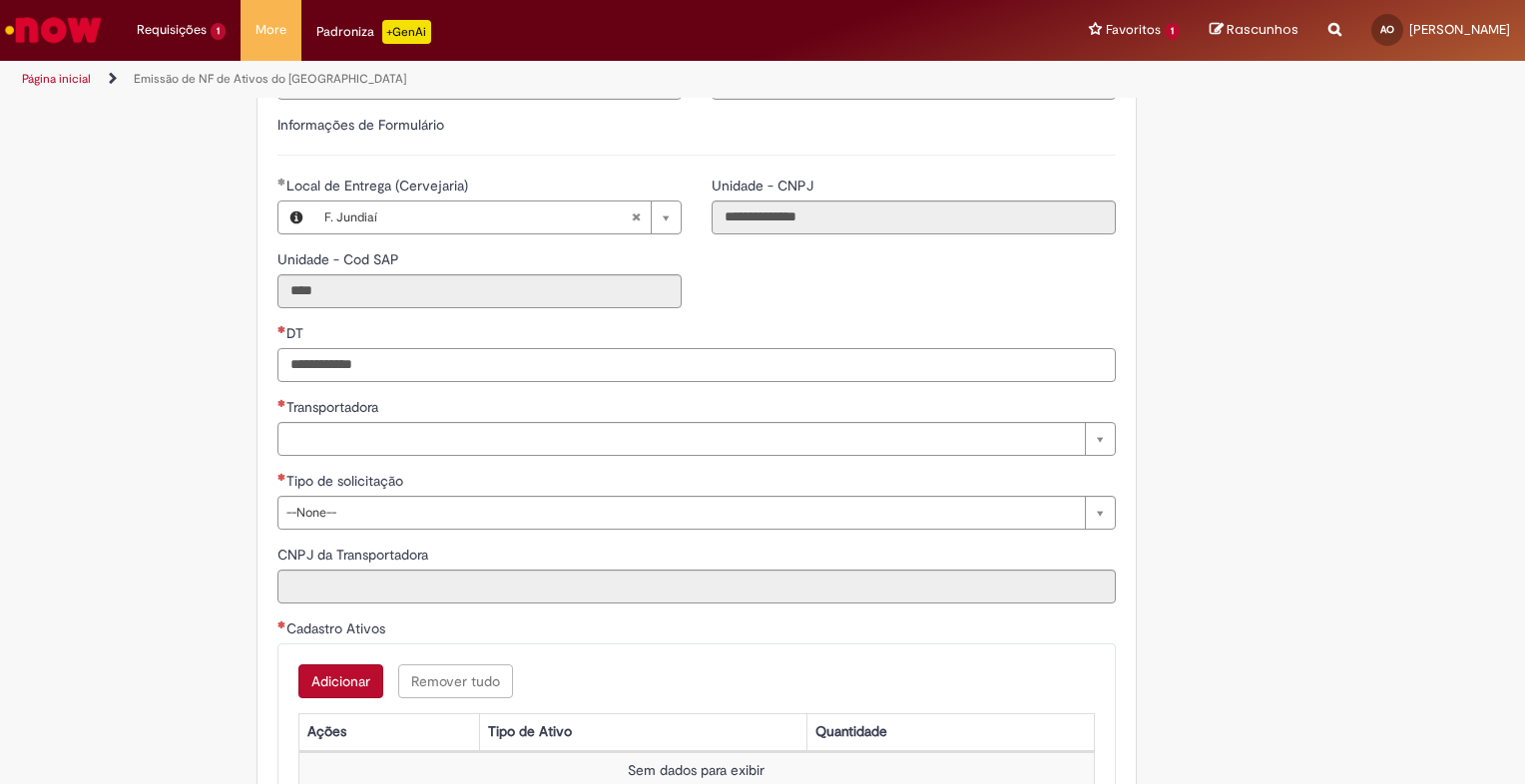 paste on "**********" 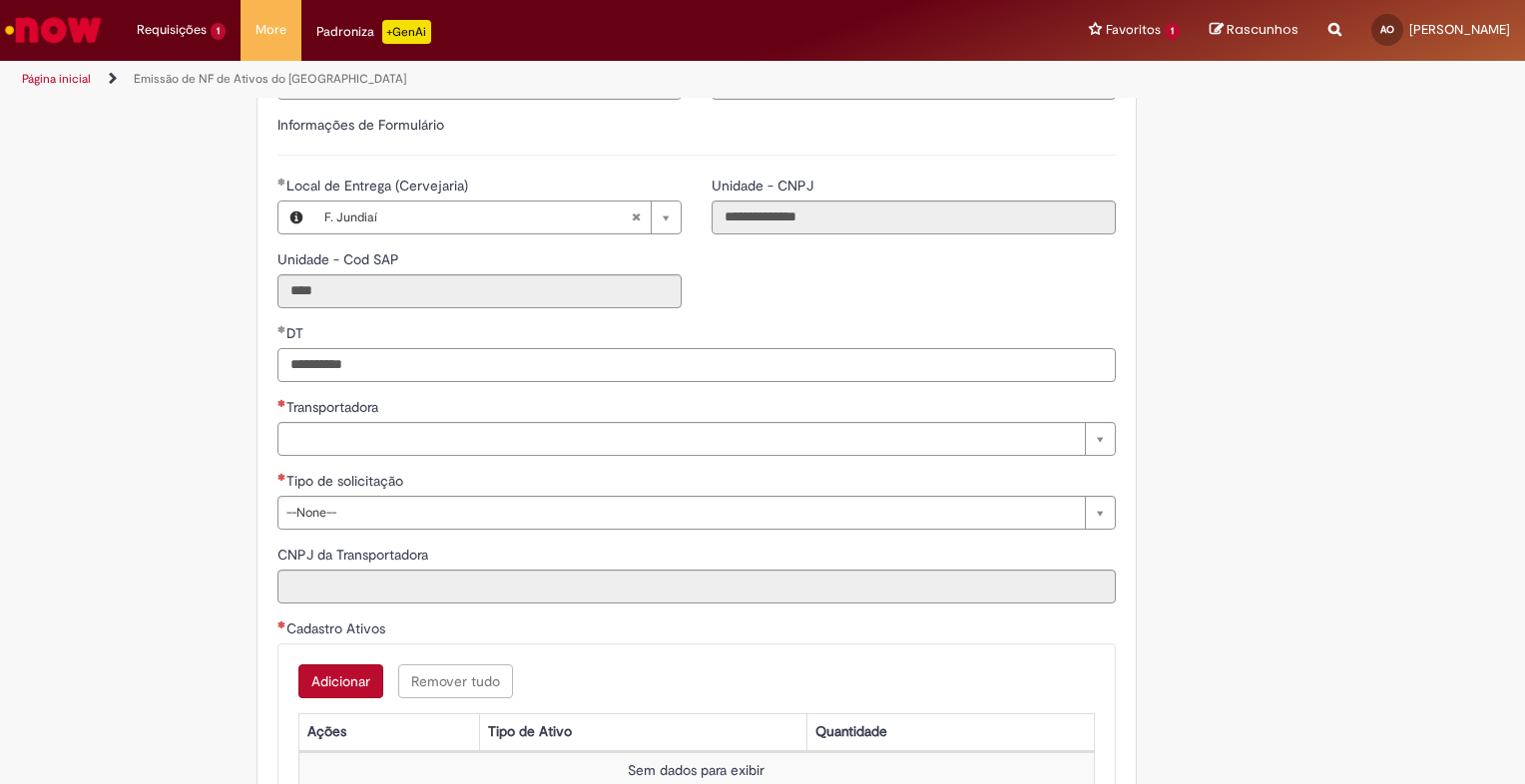 type on "**********" 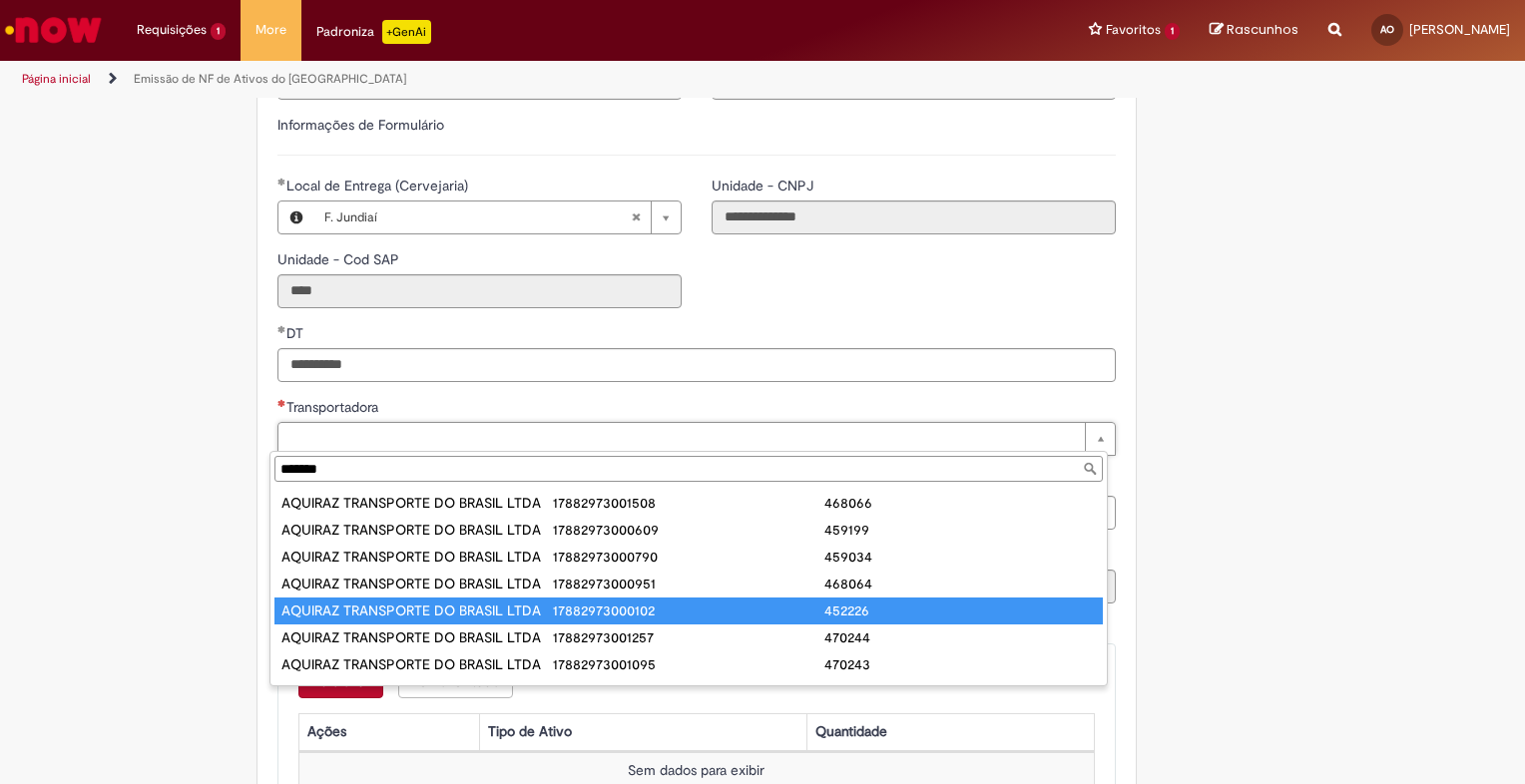 type on "*******" 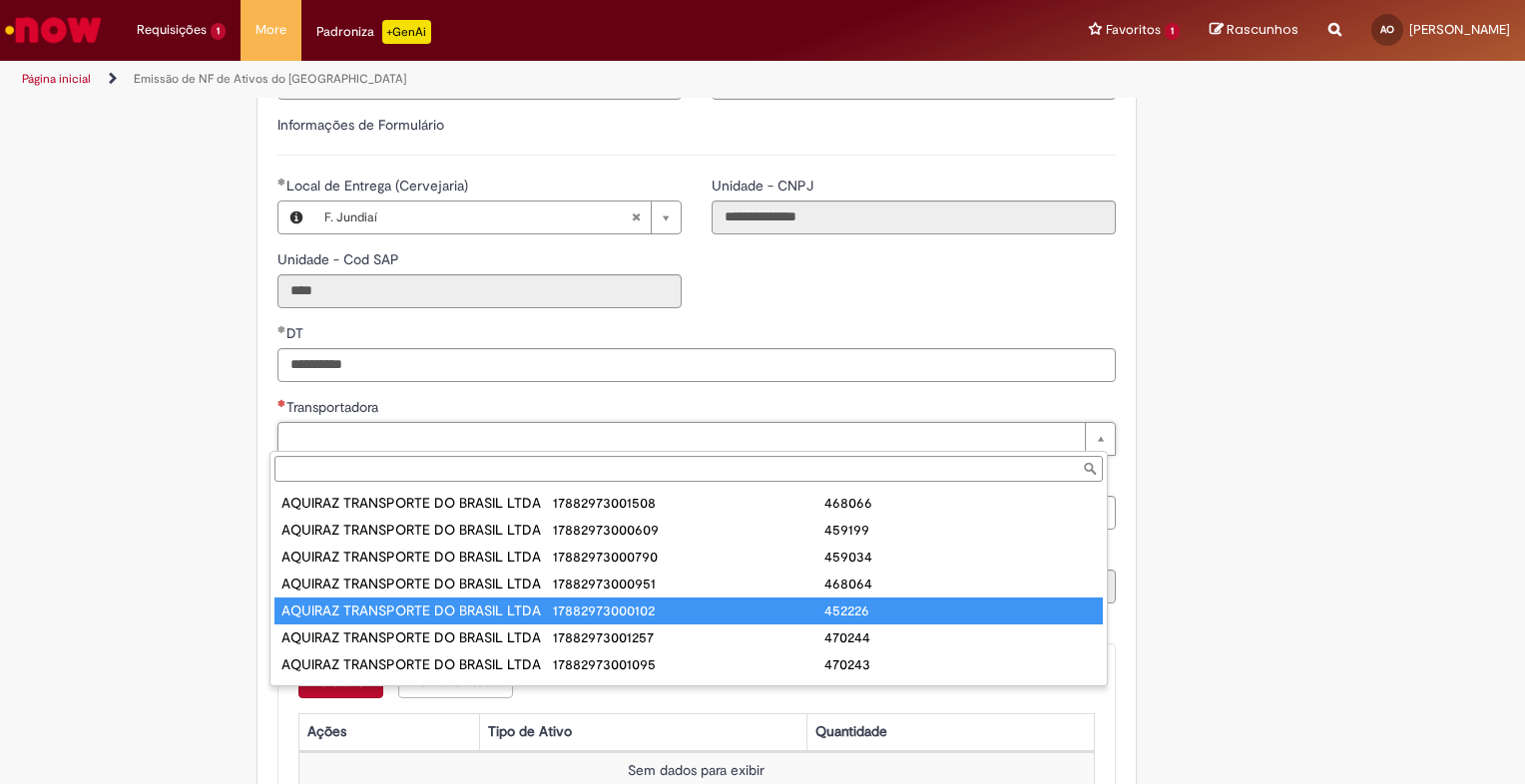 type on "**********" 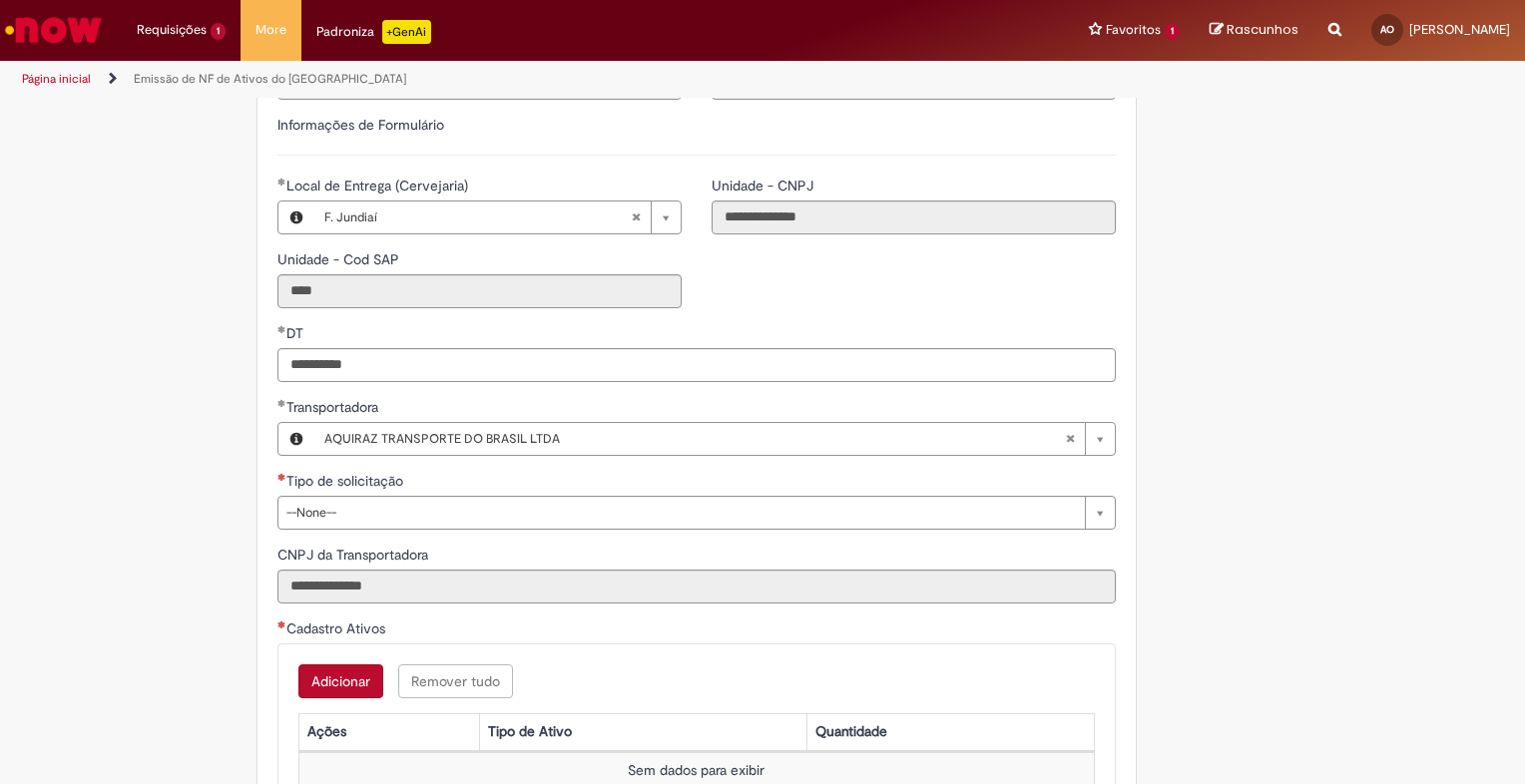 click on "**********" at bounding box center (762, 406) 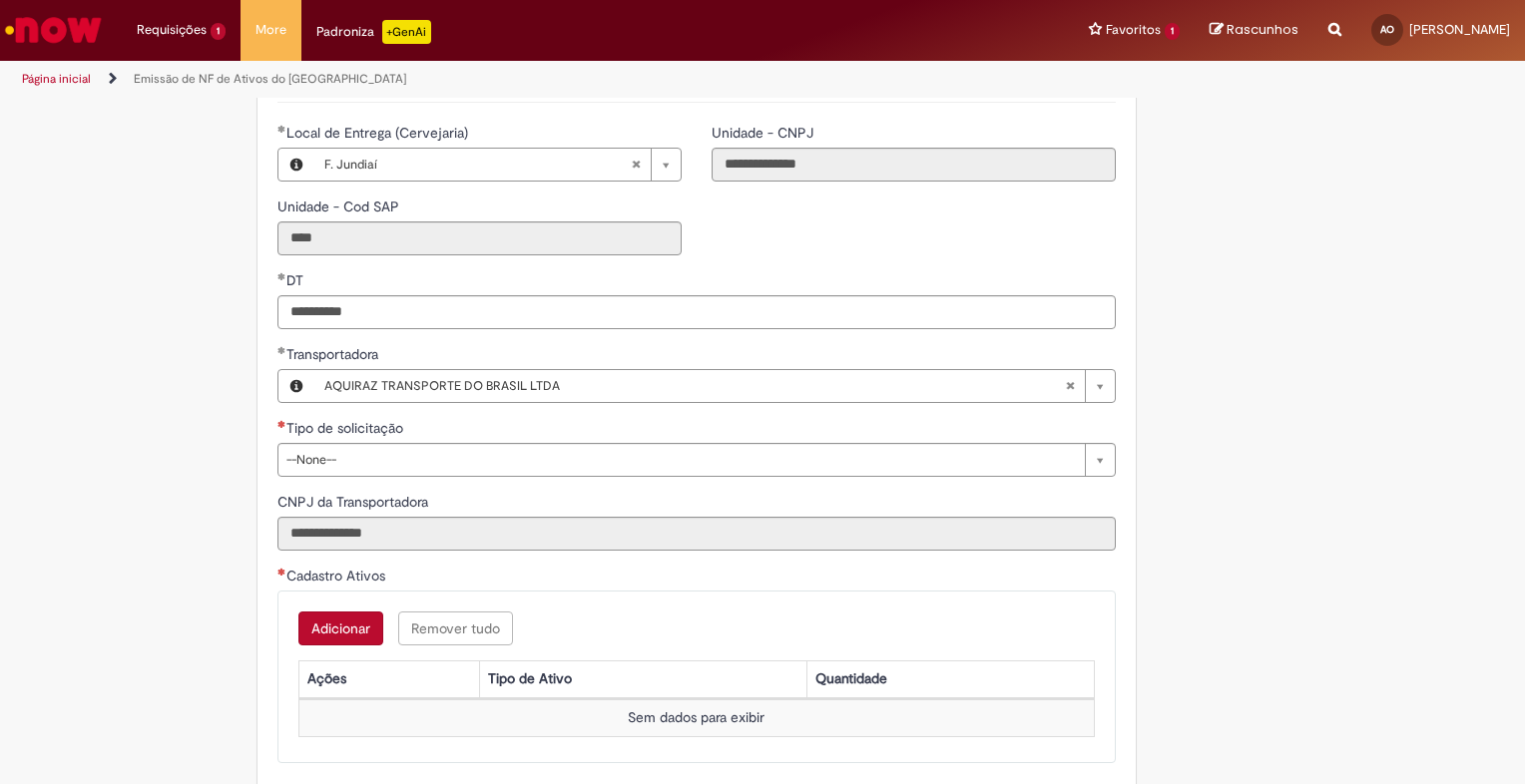 scroll, scrollTop: 598, scrollLeft: 0, axis: vertical 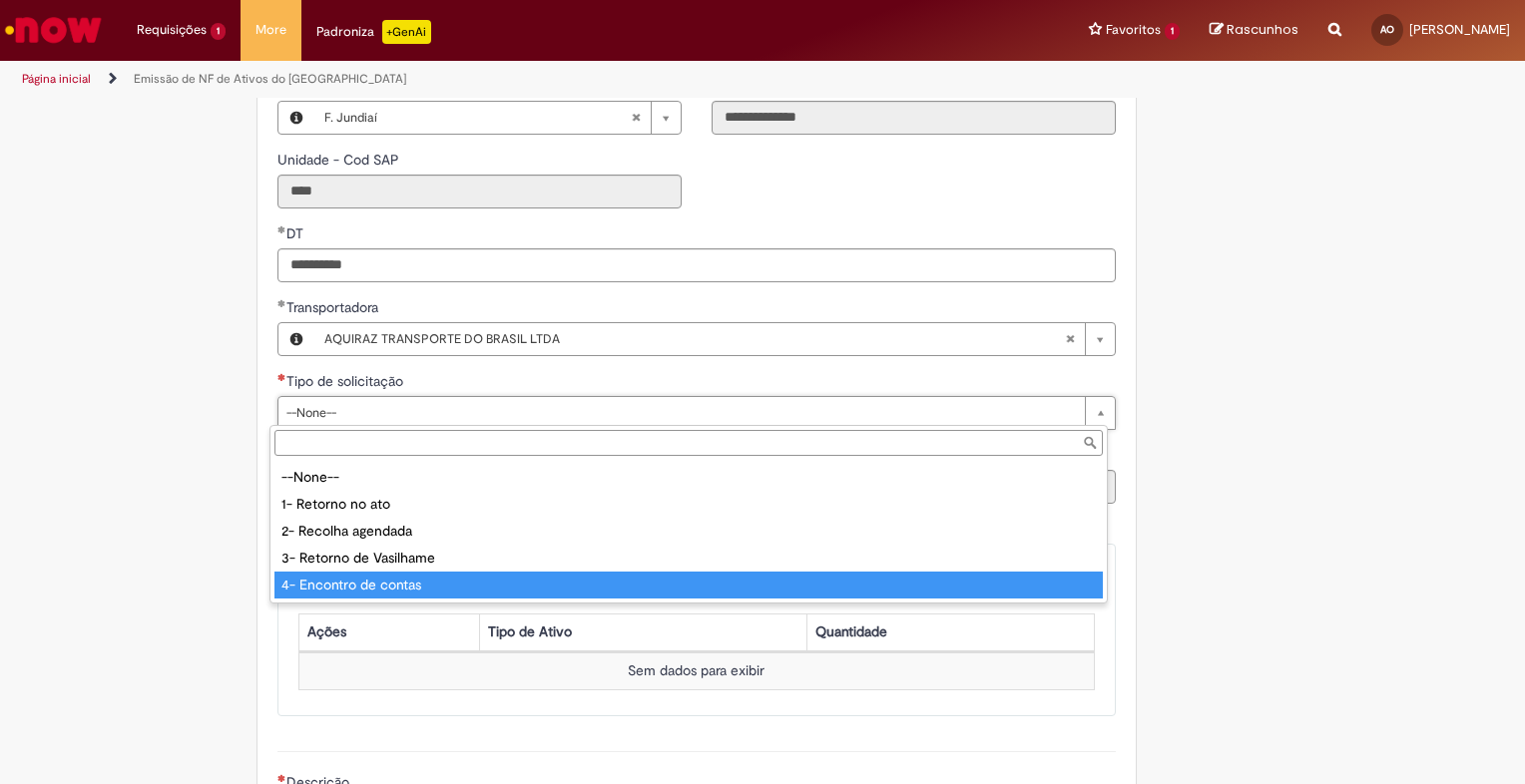 type on "**********" 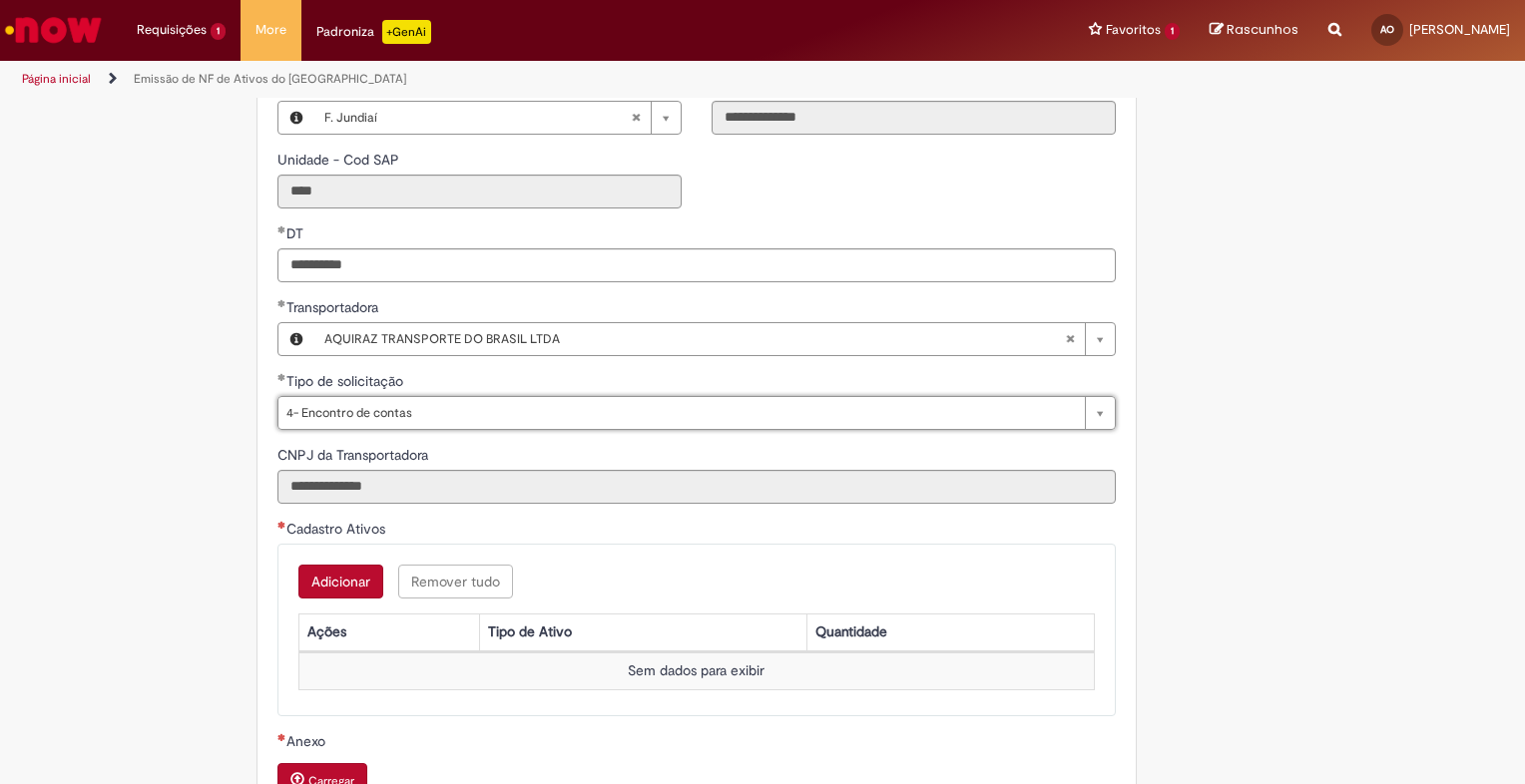 click on "**********" at bounding box center (665, 348) 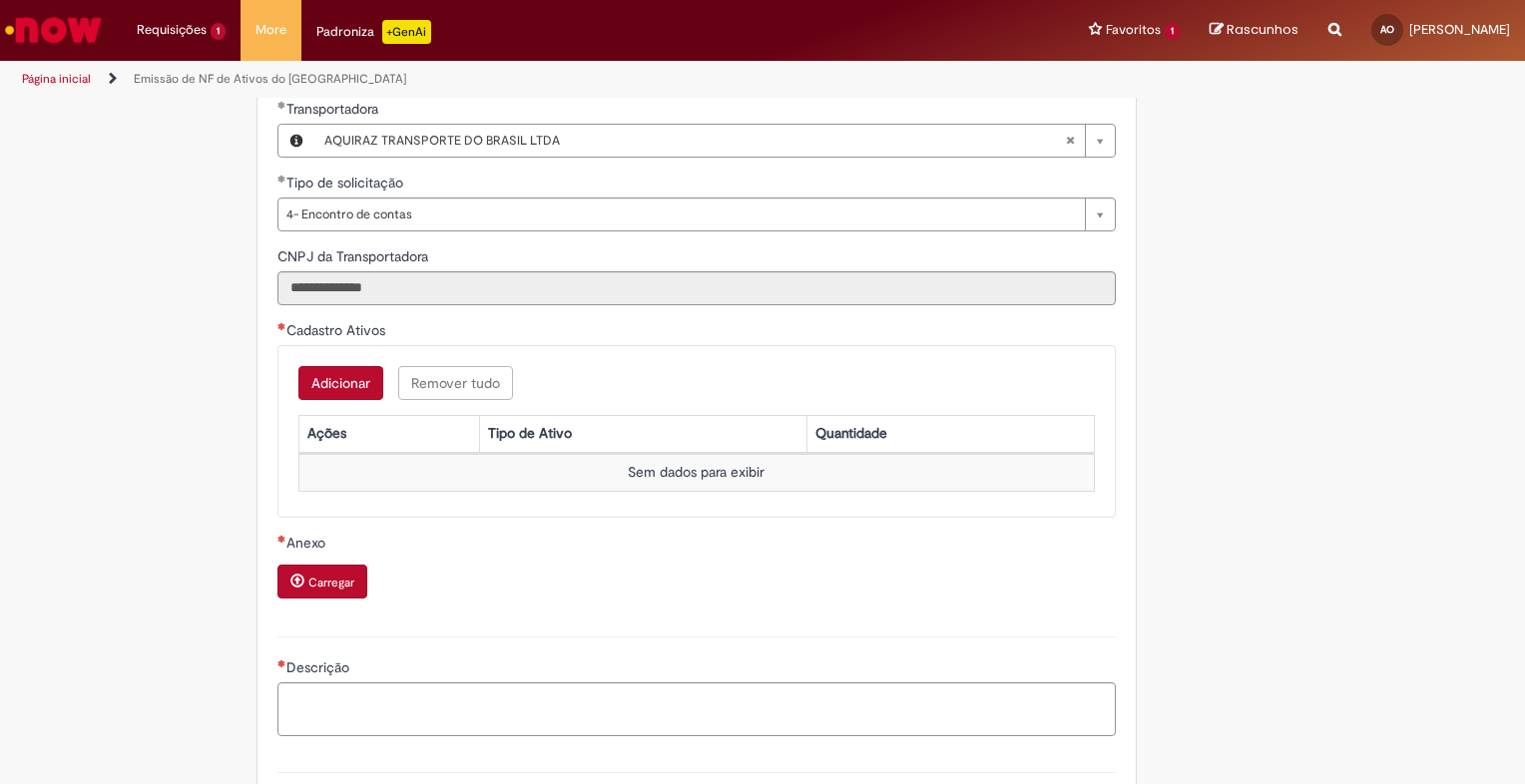 scroll, scrollTop: 798, scrollLeft: 0, axis: vertical 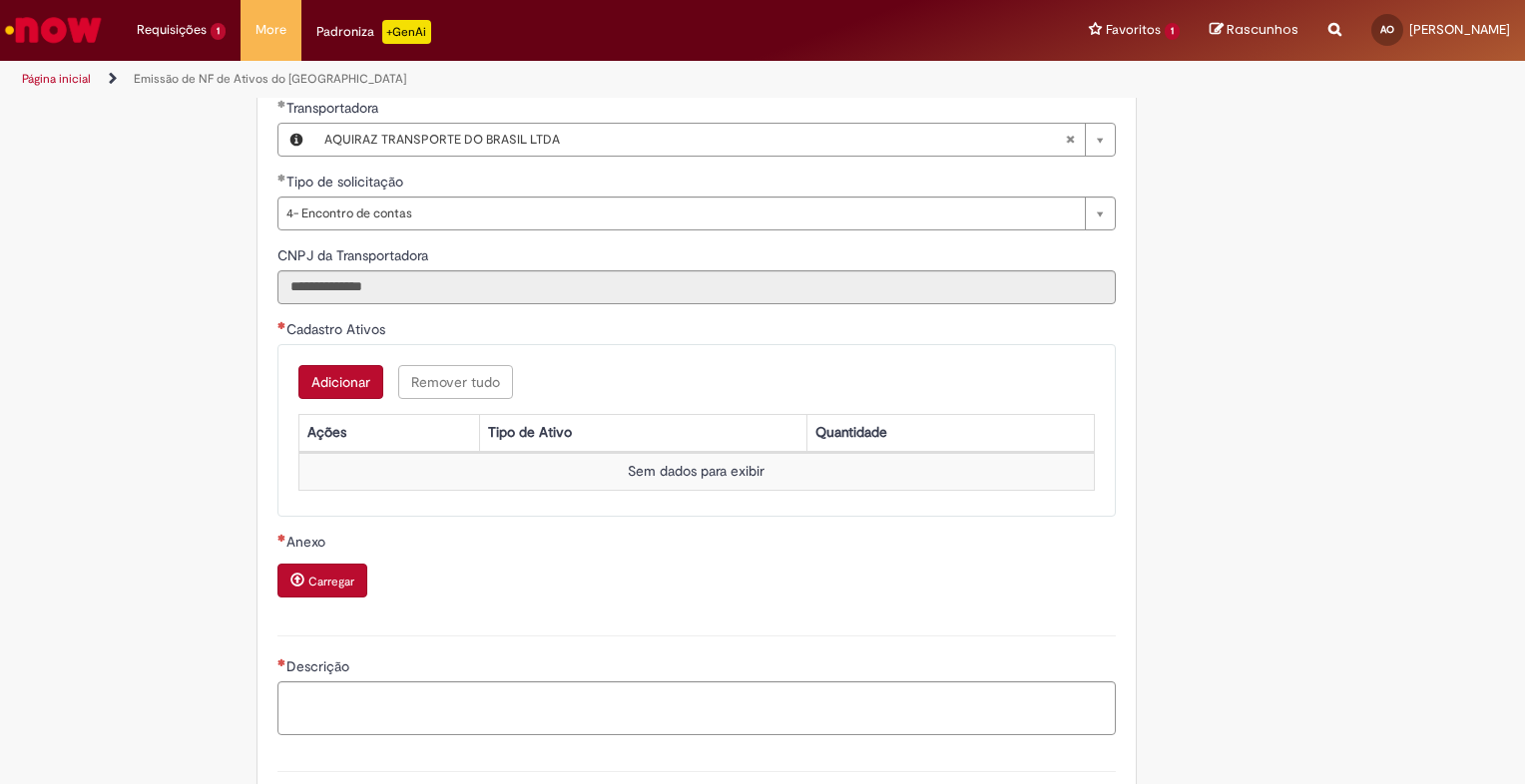 click on "Adicionar" at bounding box center (340, 382) 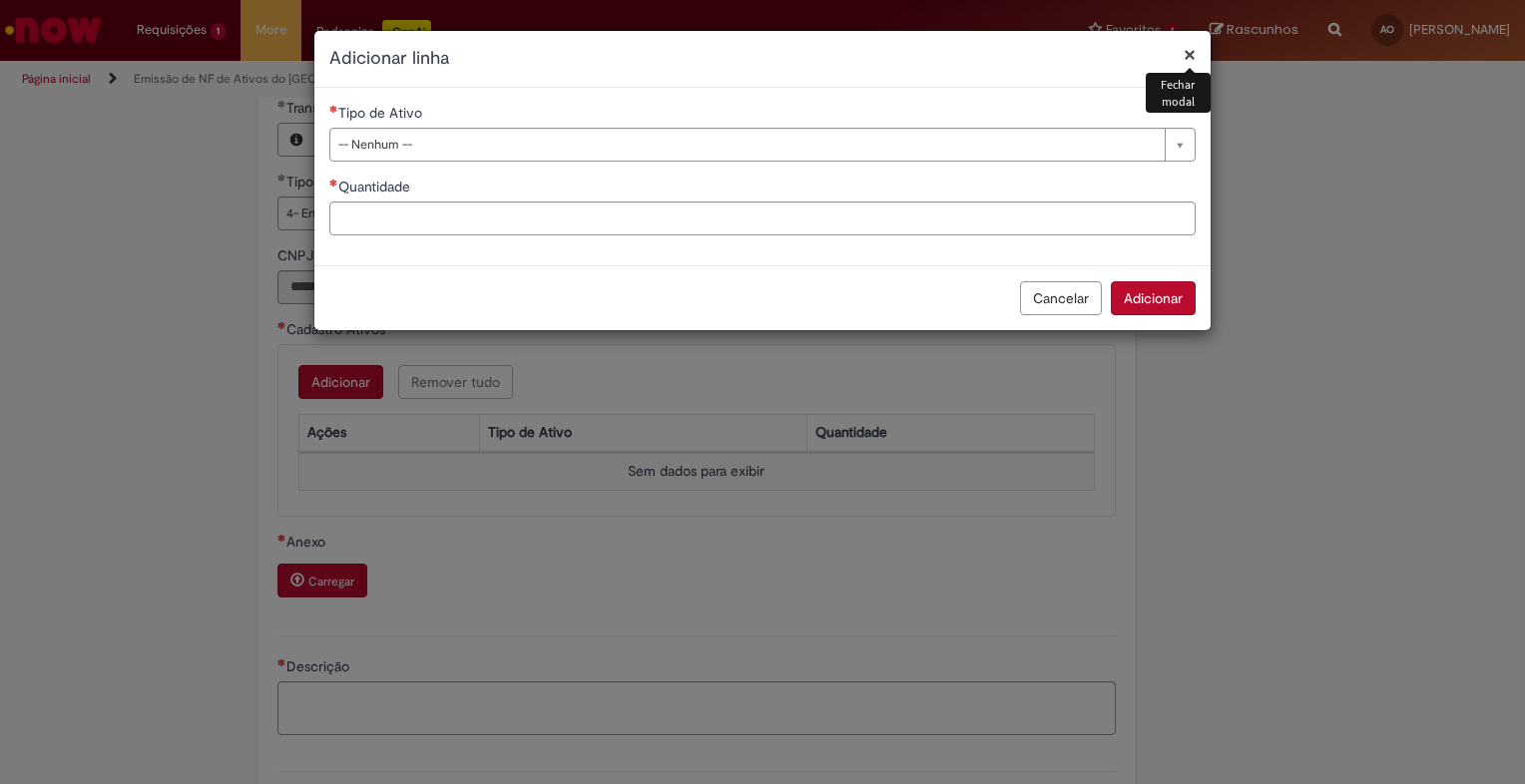 click on "Tipo de Ativo" at bounding box center (762, 115) 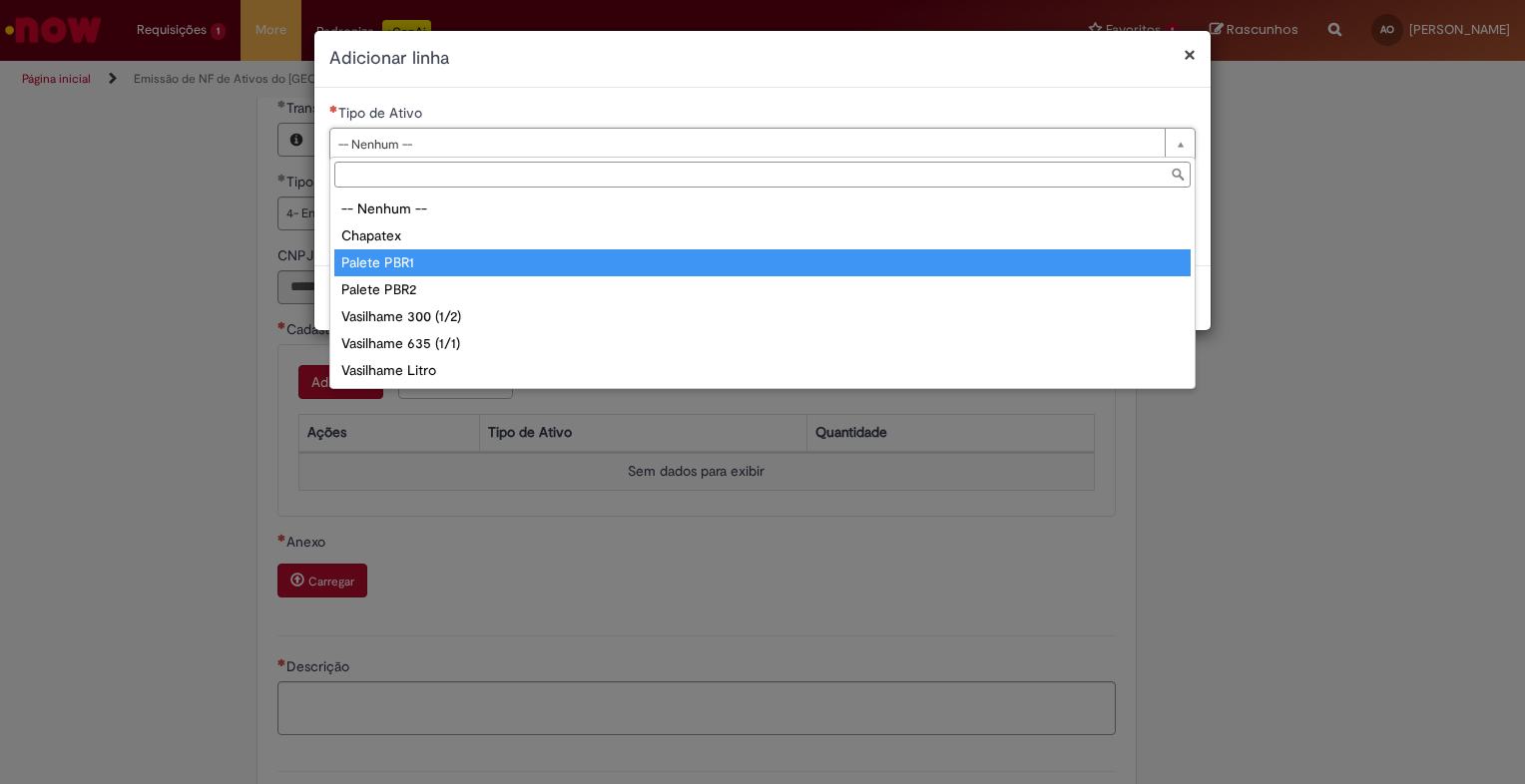 type on "**********" 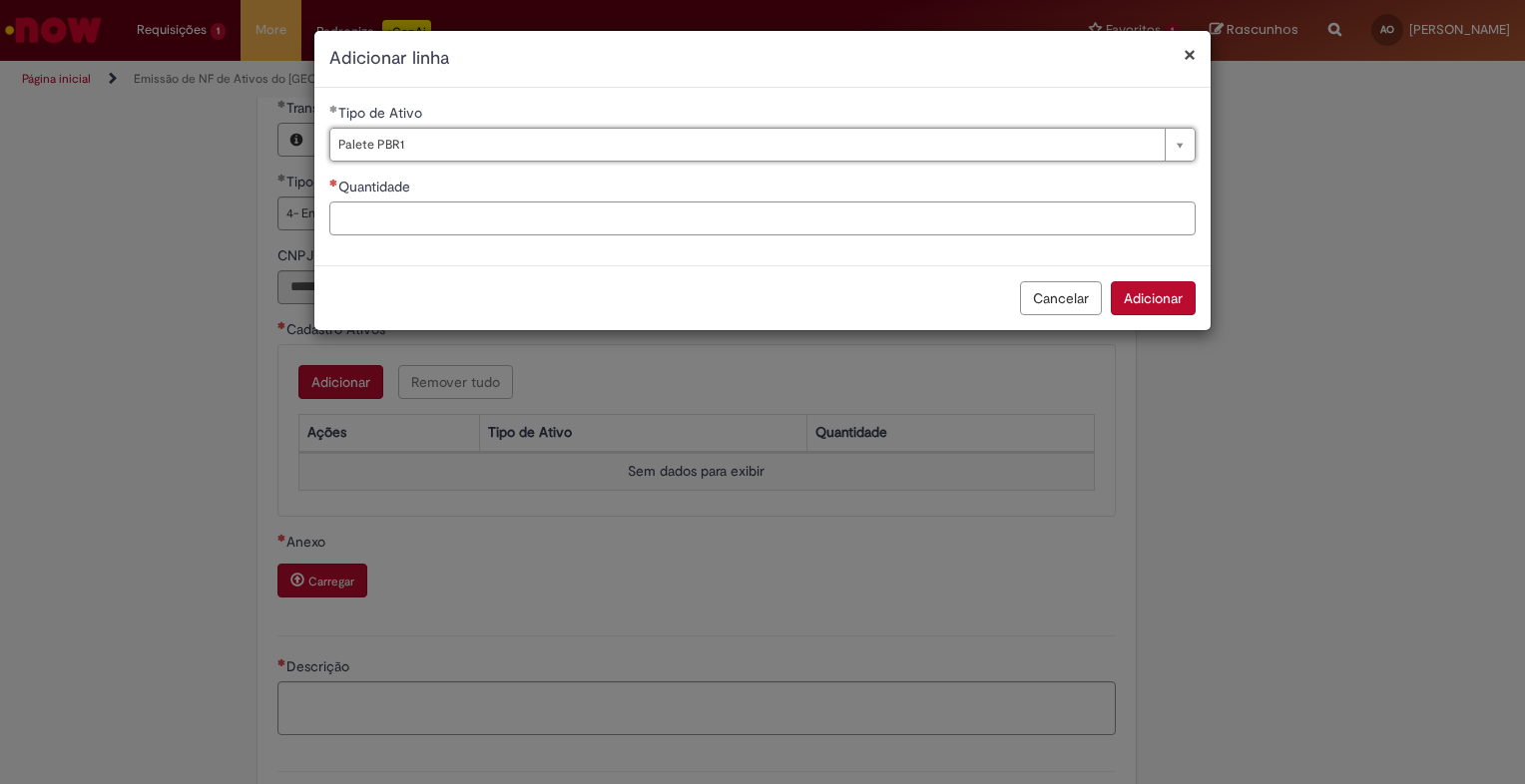 click on "Quantidade" at bounding box center [762, 218] 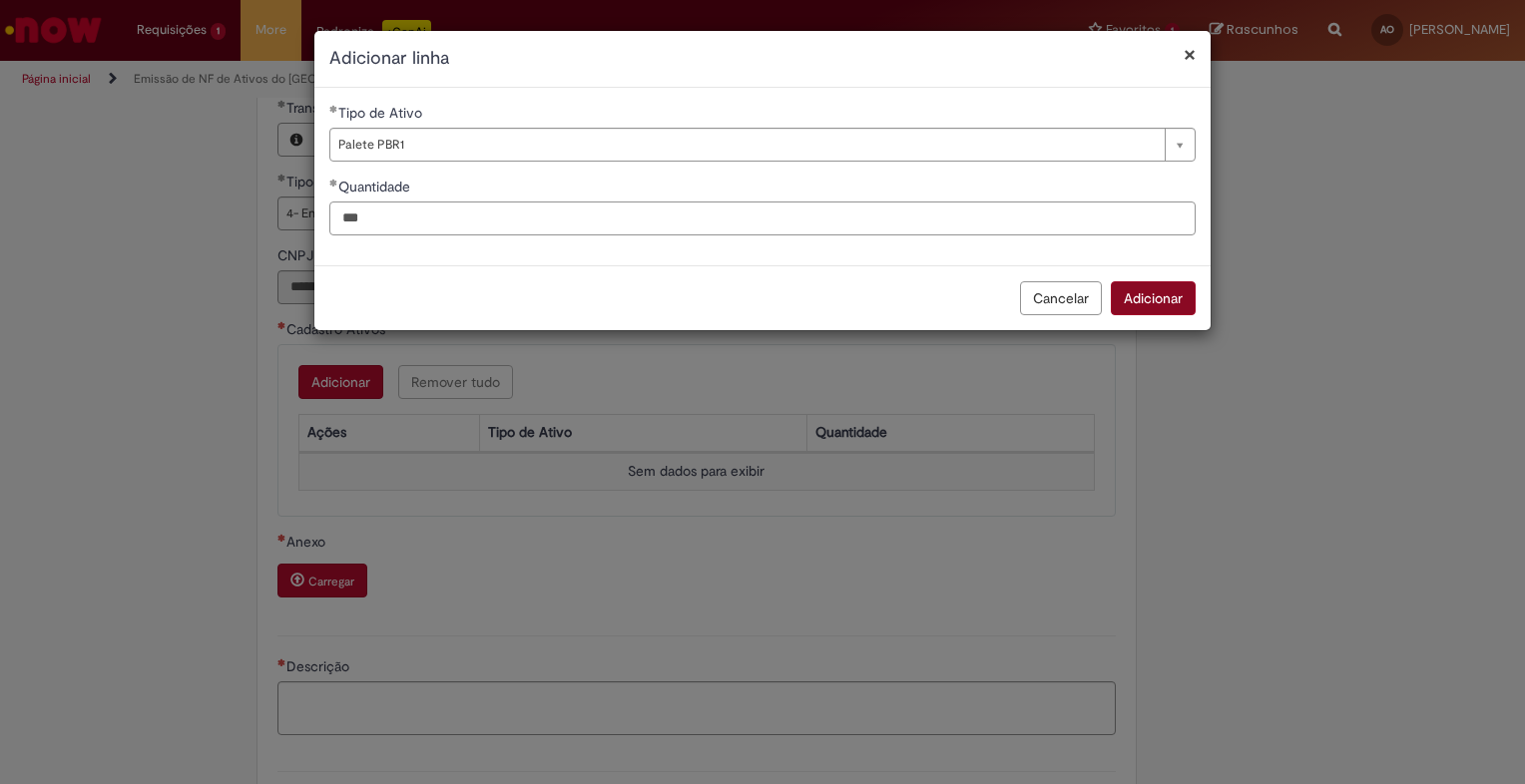 type on "***" 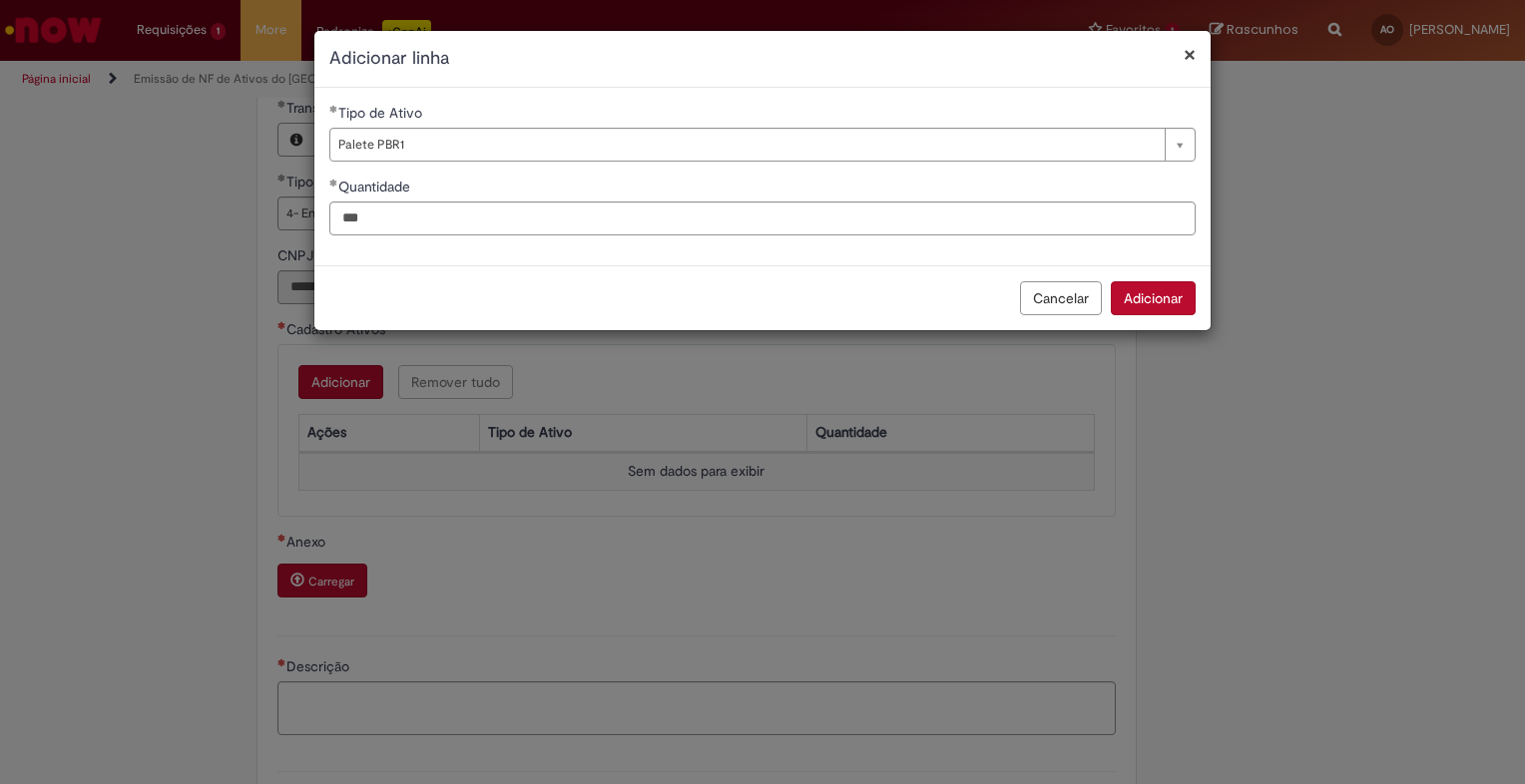 click on "Adicionar" at bounding box center [1153, 298] 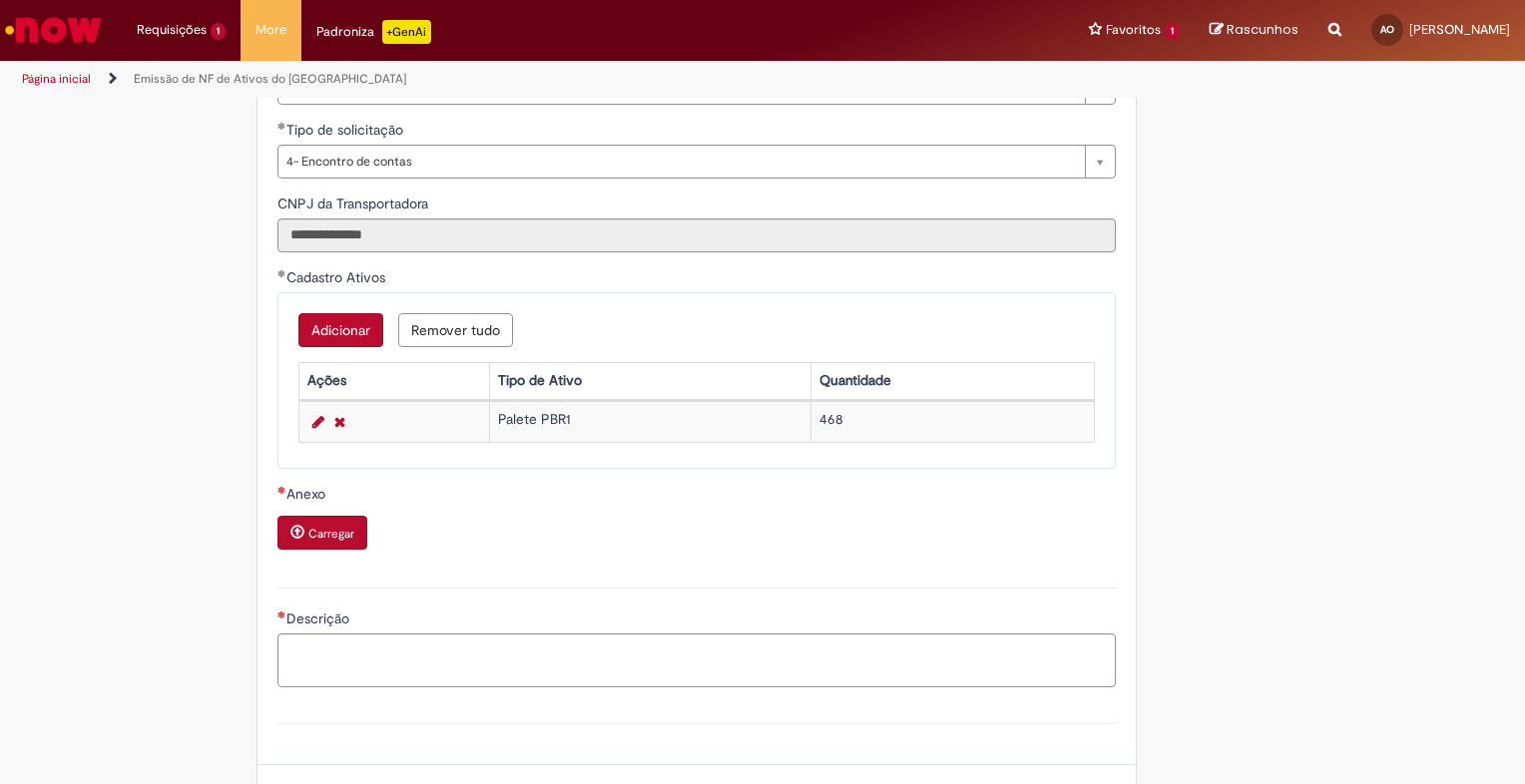 scroll, scrollTop: 898, scrollLeft: 0, axis: vertical 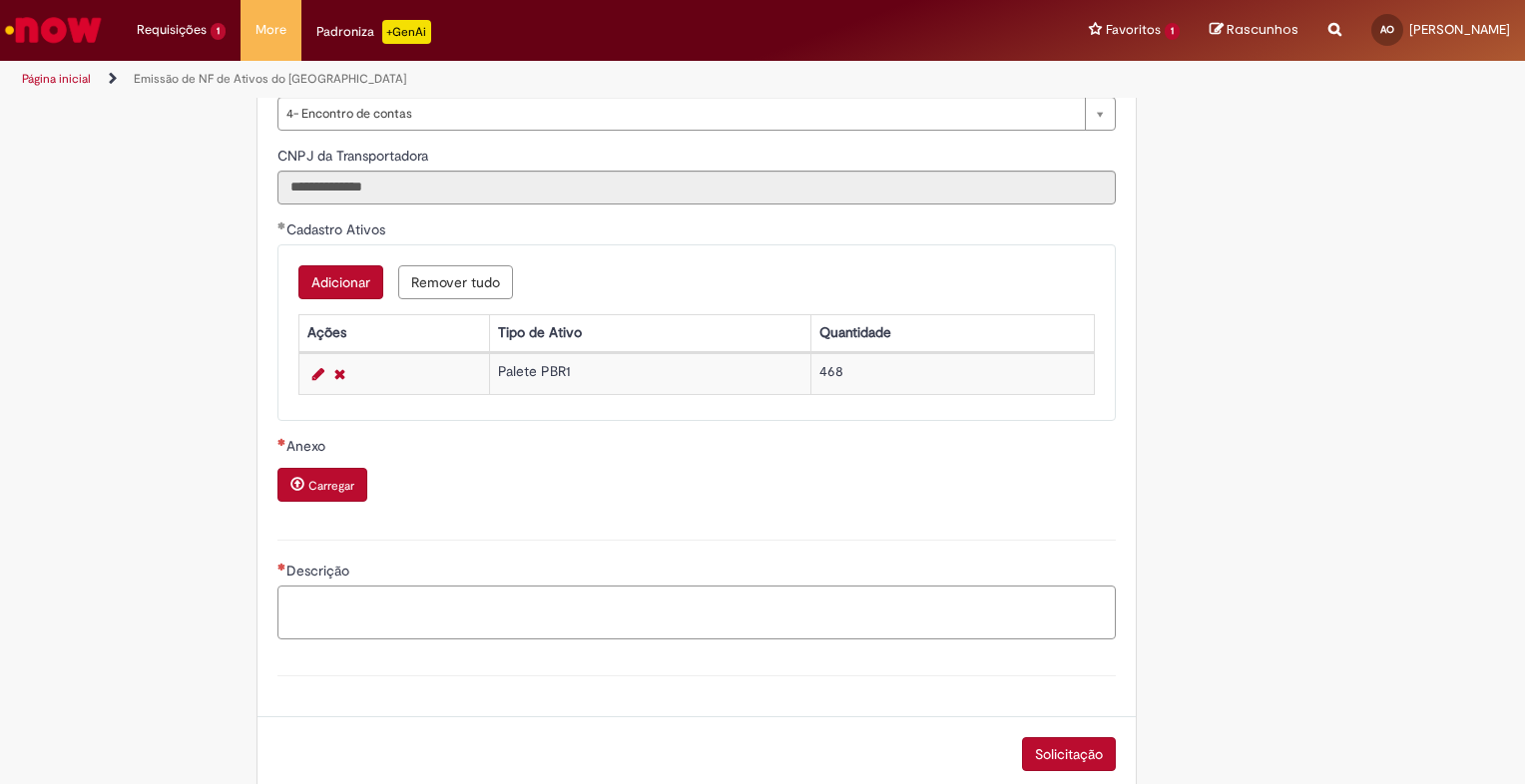 click on "Descrição" at bounding box center (697, 612) 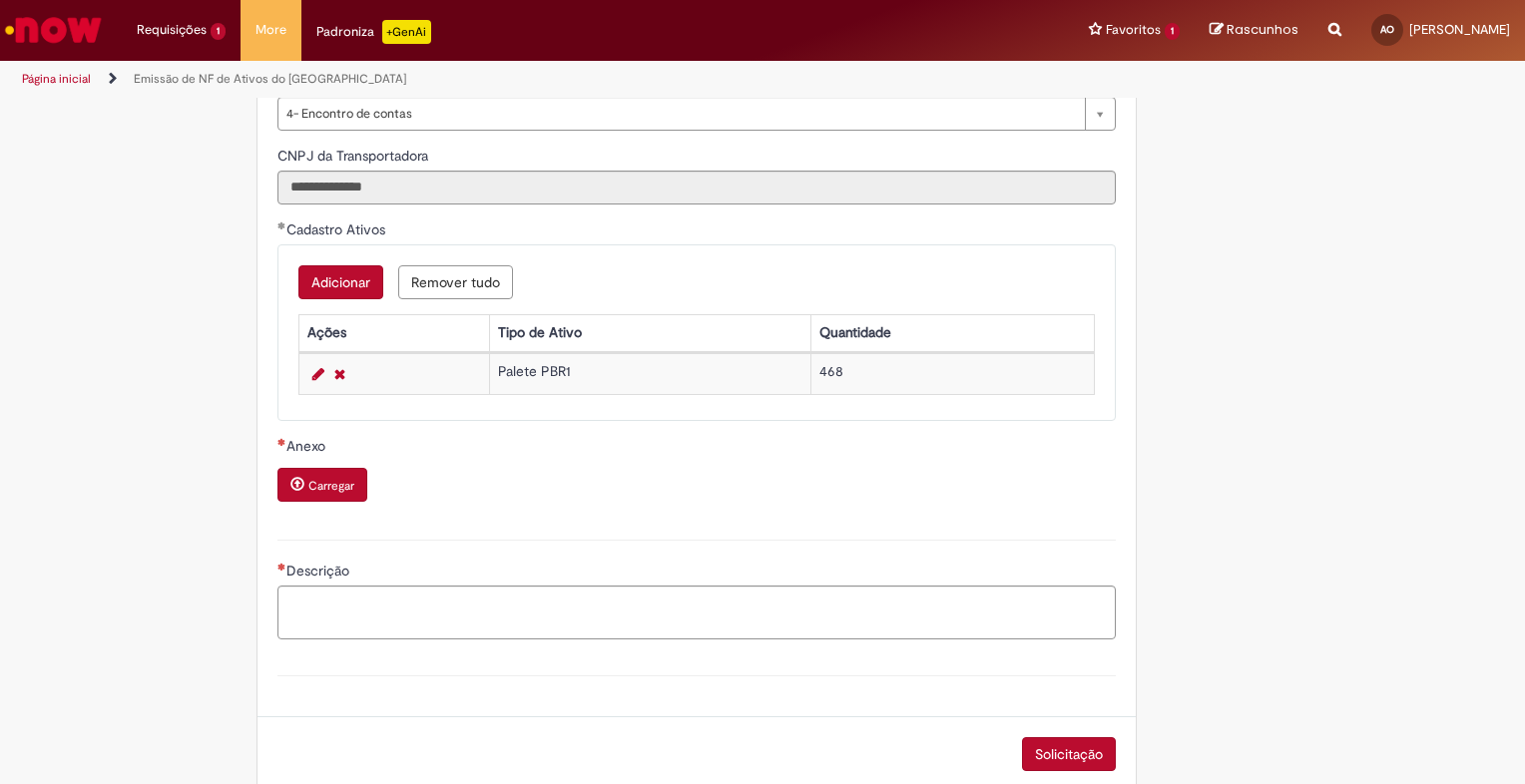 click on "Carregar" at bounding box center [331, 486] 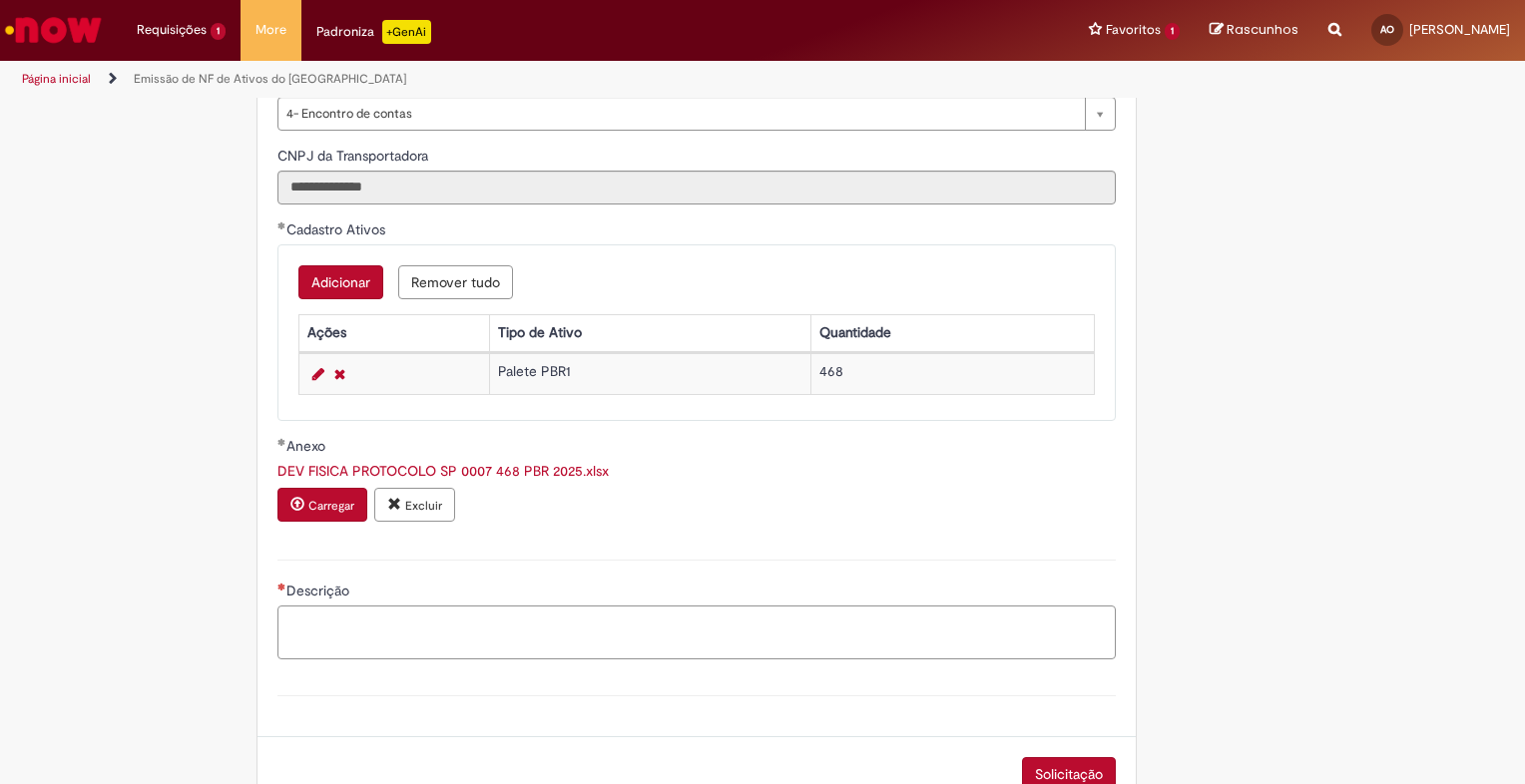 click on "Descrição" at bounding box center (697, 632) 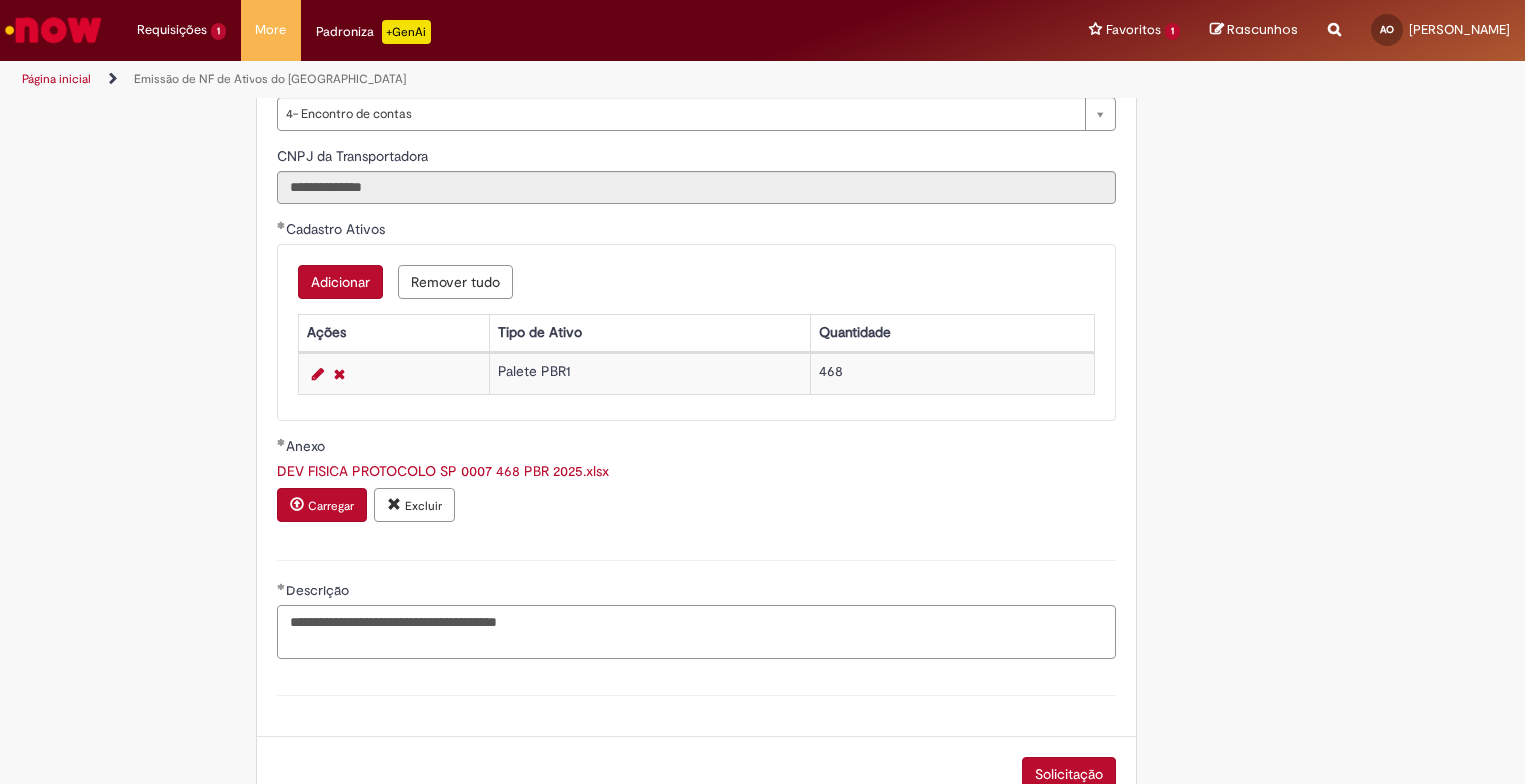 type on "**********" 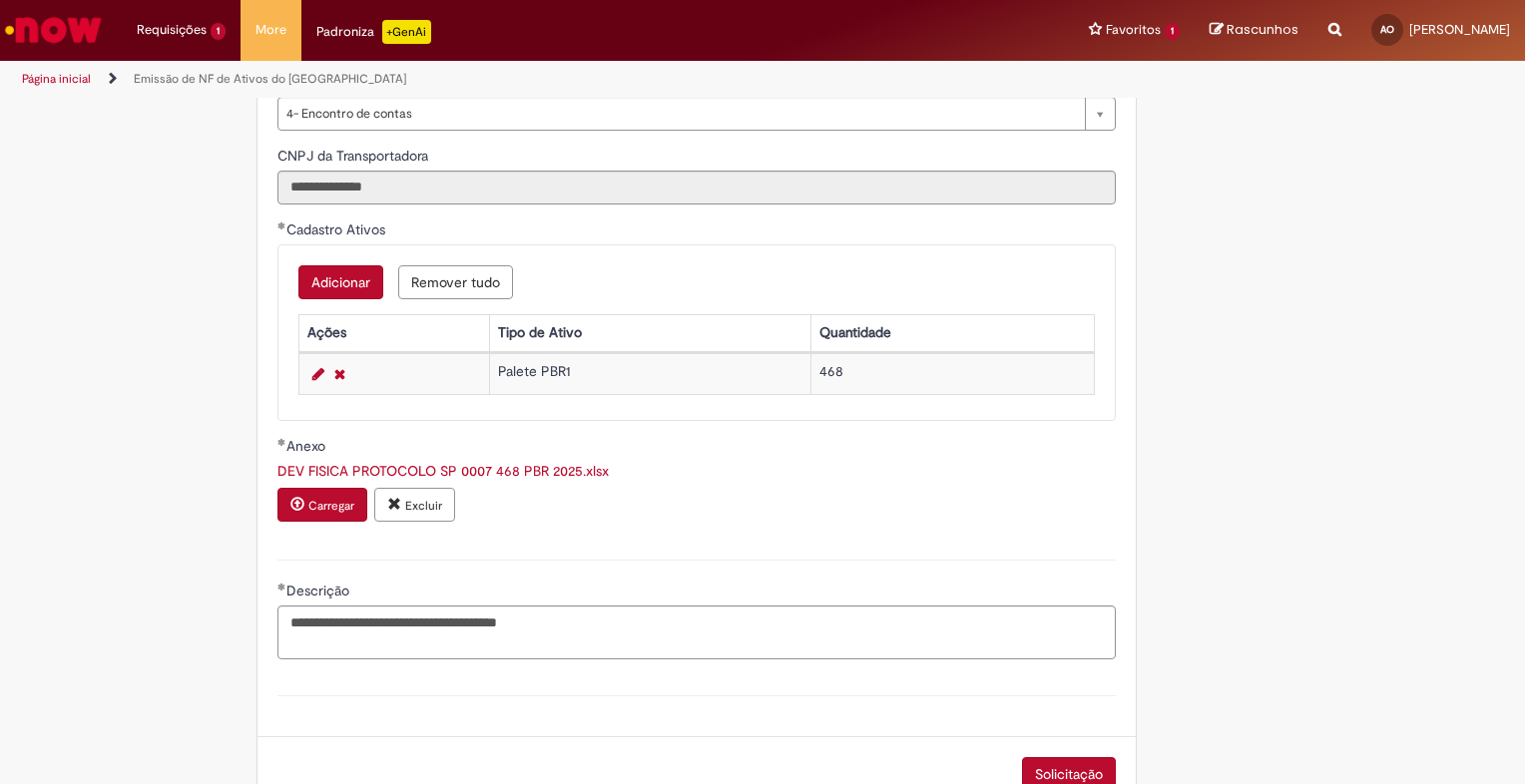 click on "**********" at bounding box center [697, 606] 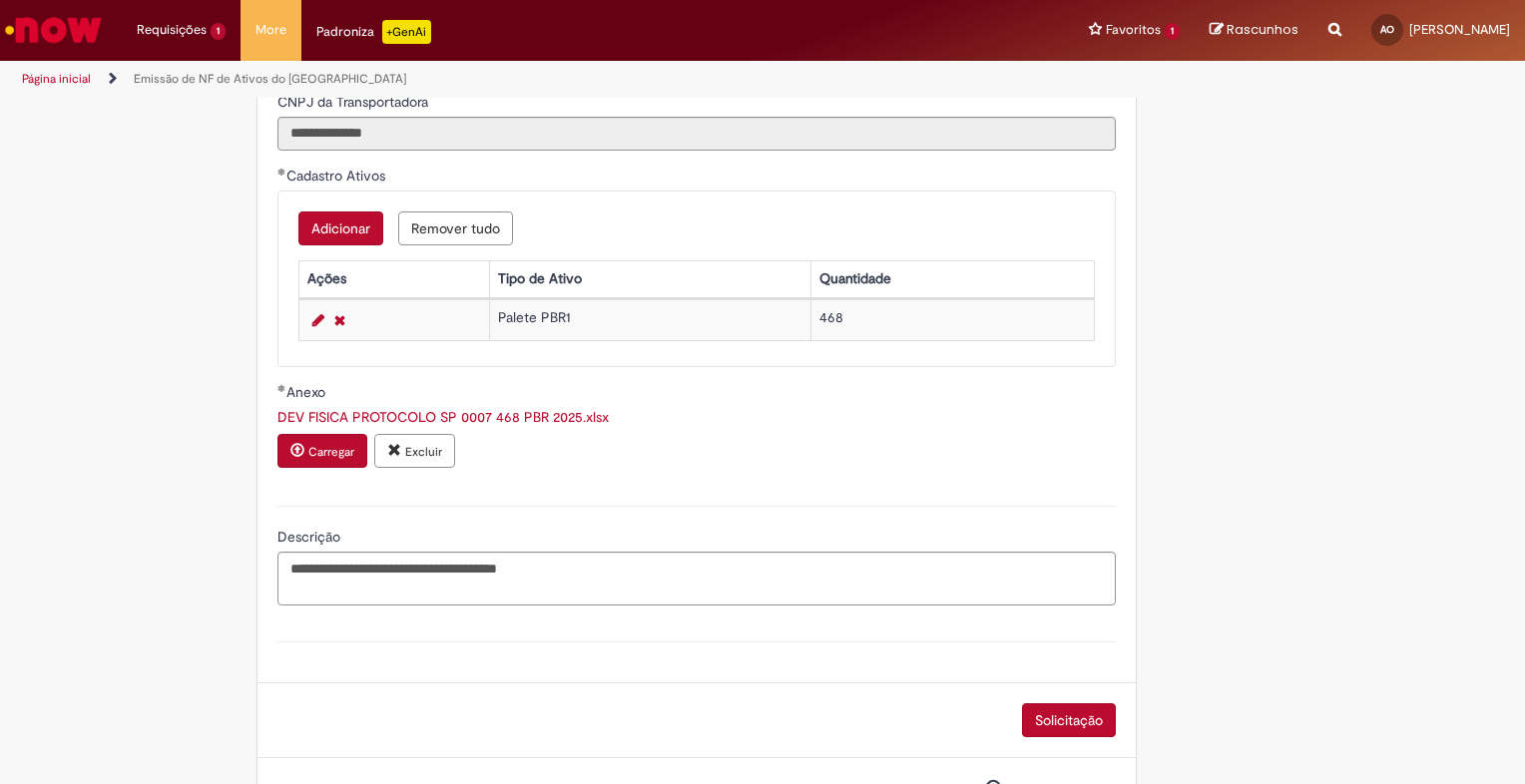 scroll, scrollTop: 1029, scrollLeft: 0, axis: vertical 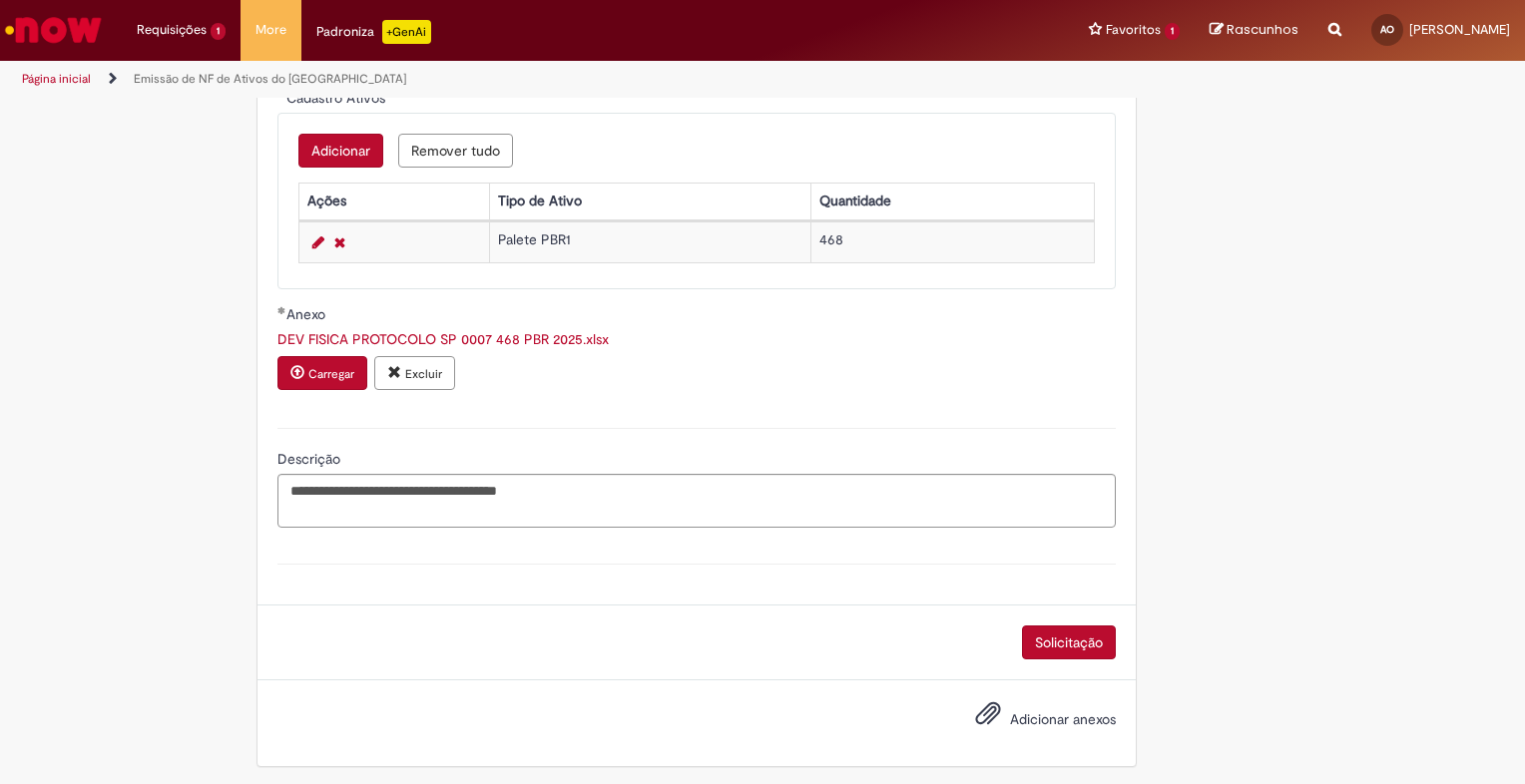click on "Solicitação" at bounding box center (1069, 642) 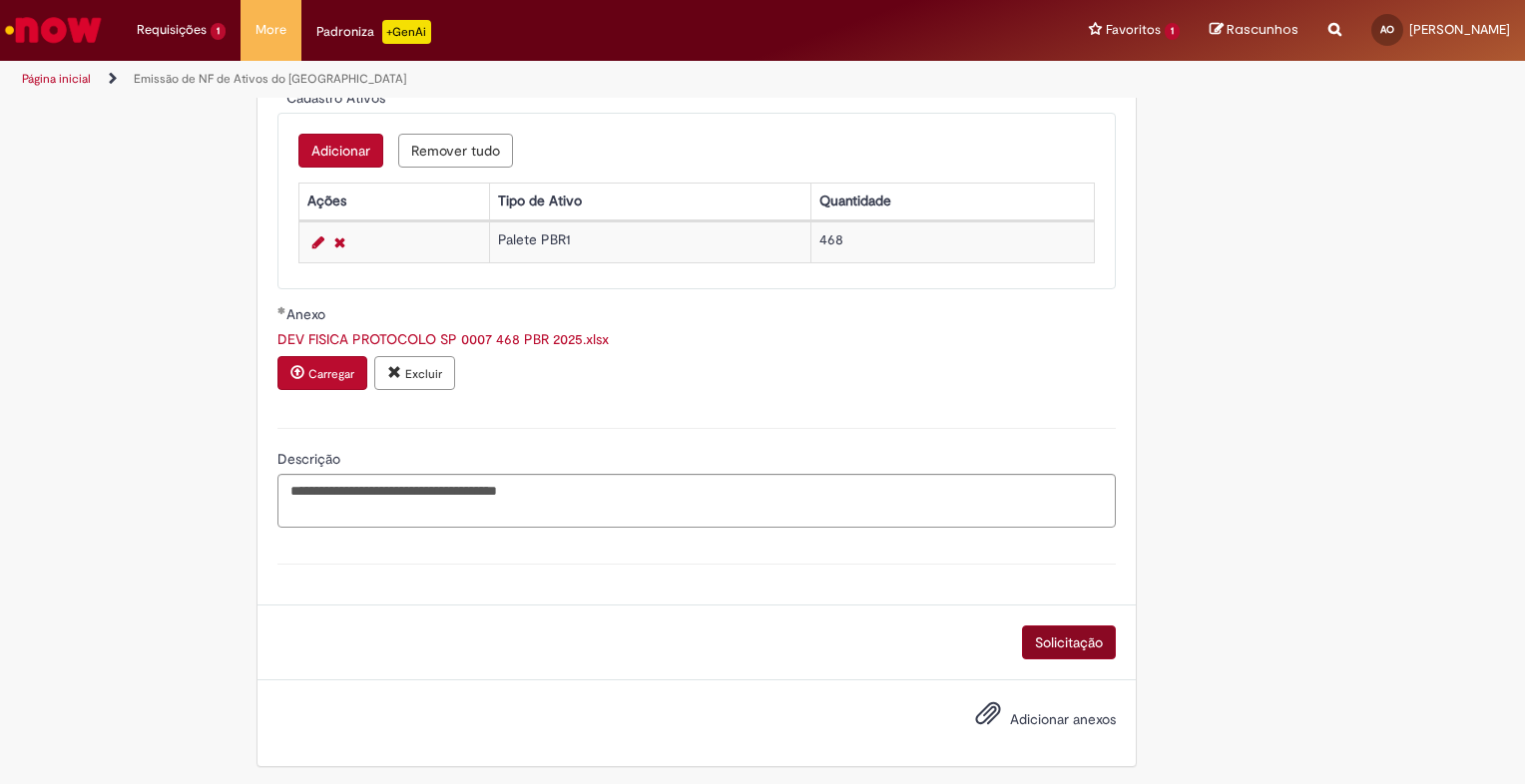 scroll, scrollTop: 984, scrollLeft: 0, axis: vertical 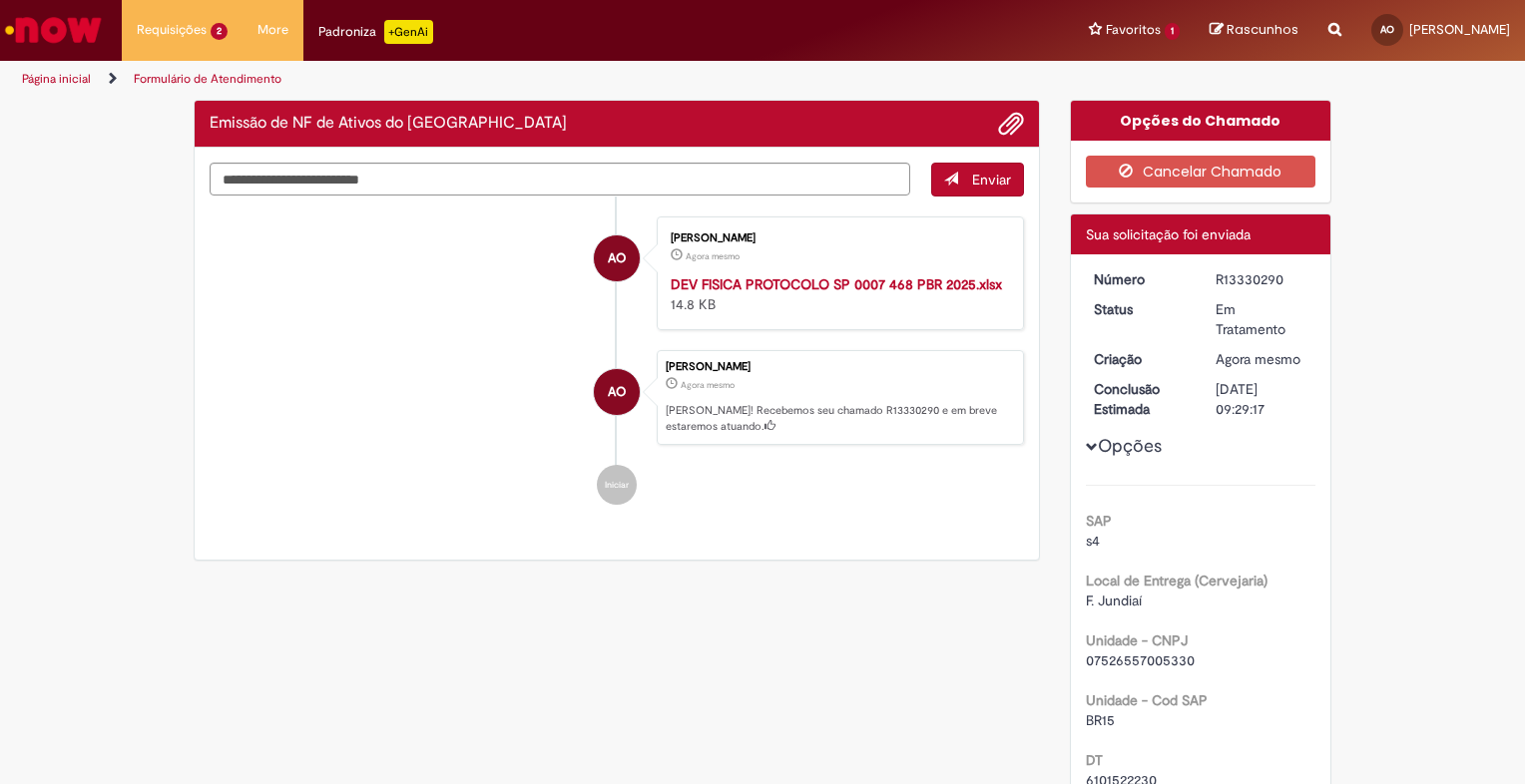 click on "R13330290" at bounding box center [1262, 279] 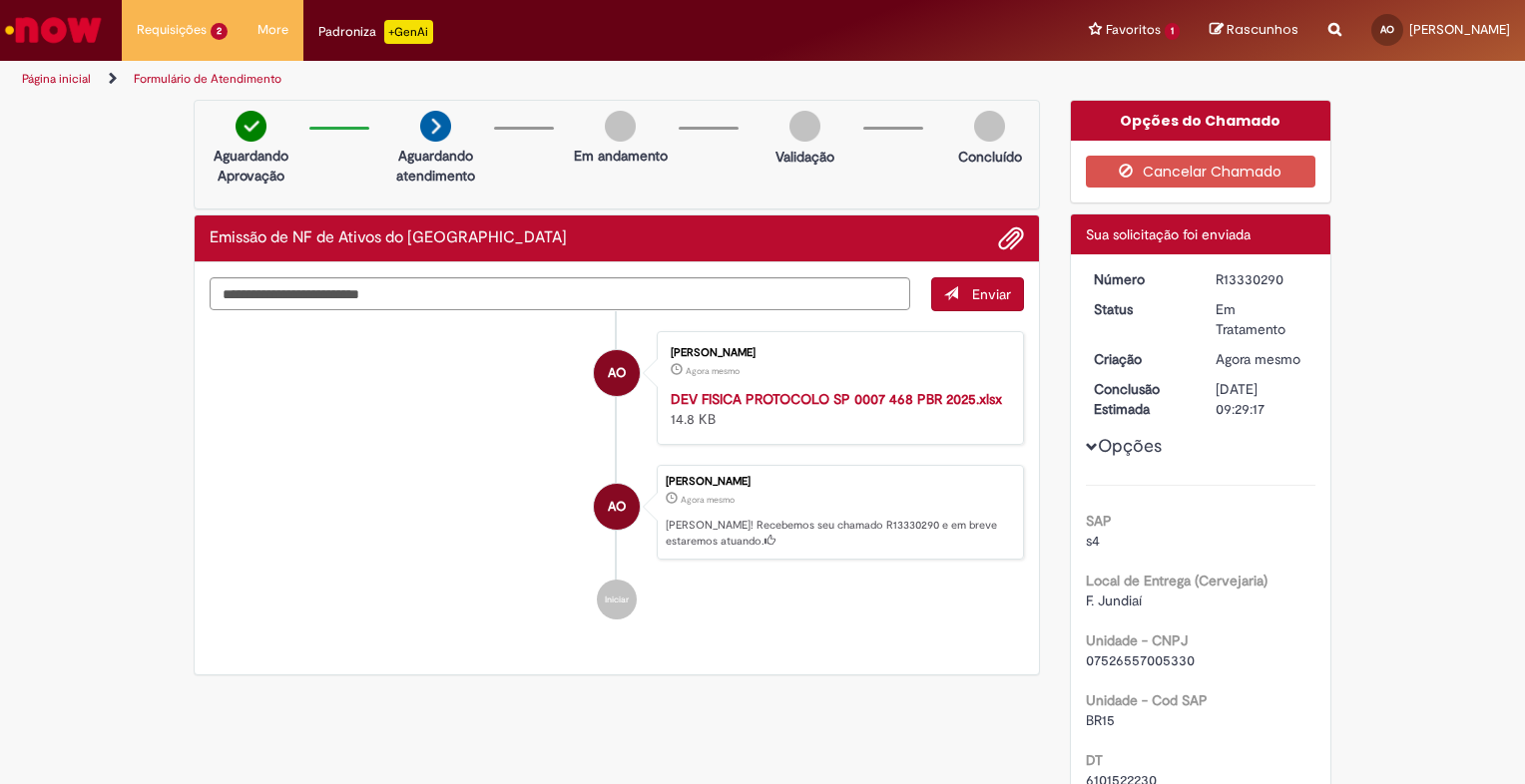 copy on "R13330290" 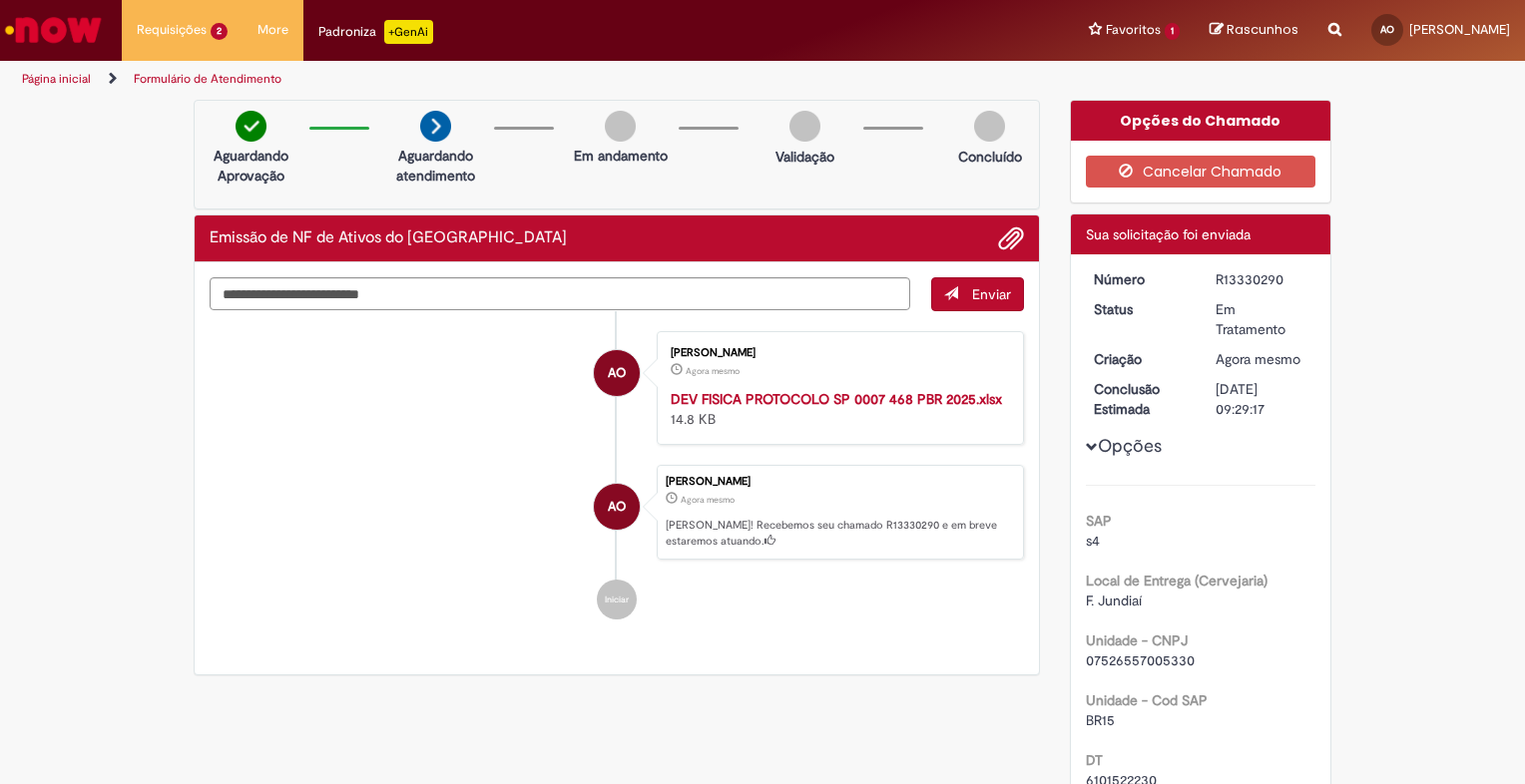 click on "AO
[PERSON_NAME]
Agora mesmo Agora mesmo
[PERSON_NAME]! Recebemos seu chamado R13330290 e em breve estaremos atuando." at bounding box center [617, 513] 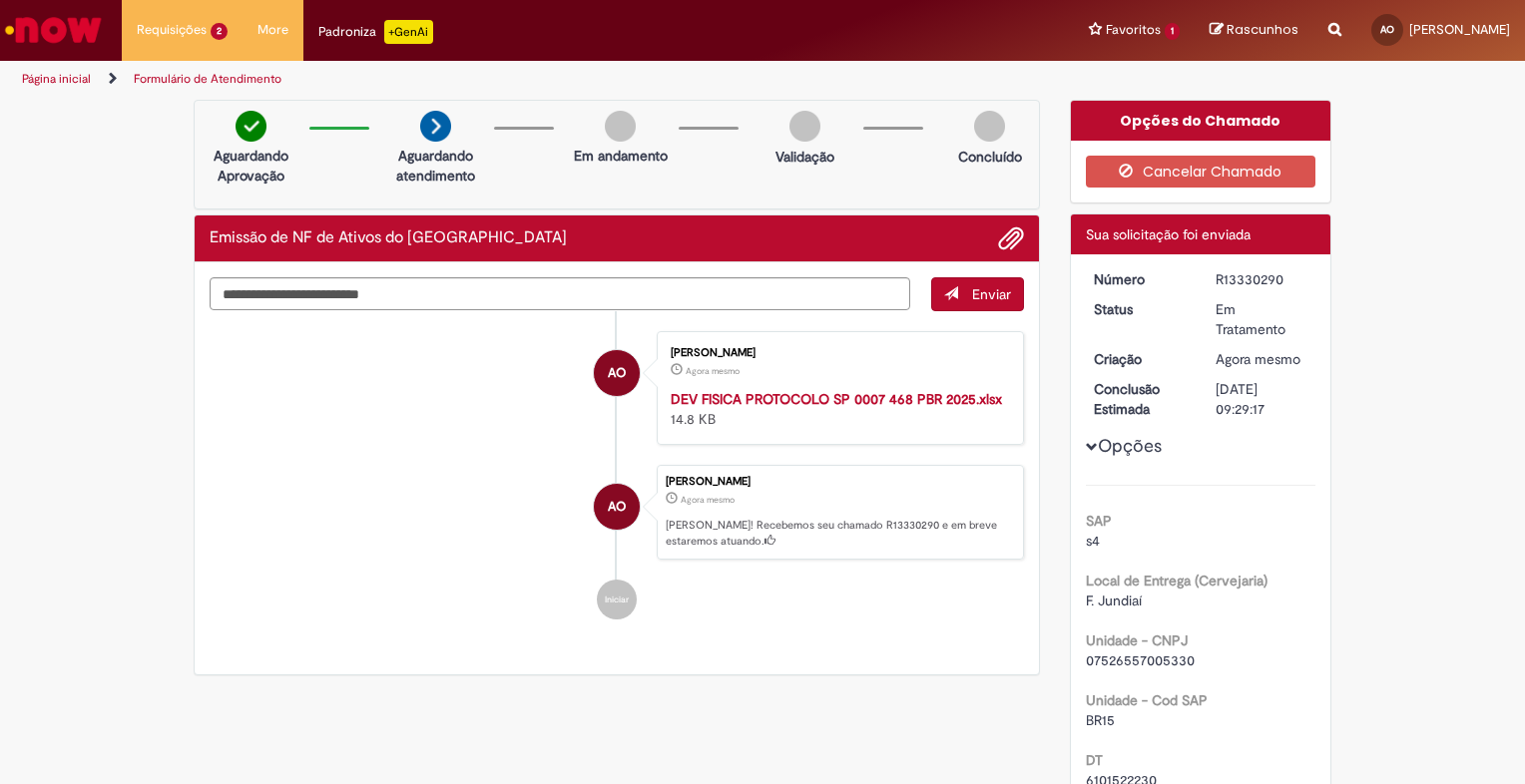 click on "R13330290" at bounding box center (1262, 279) 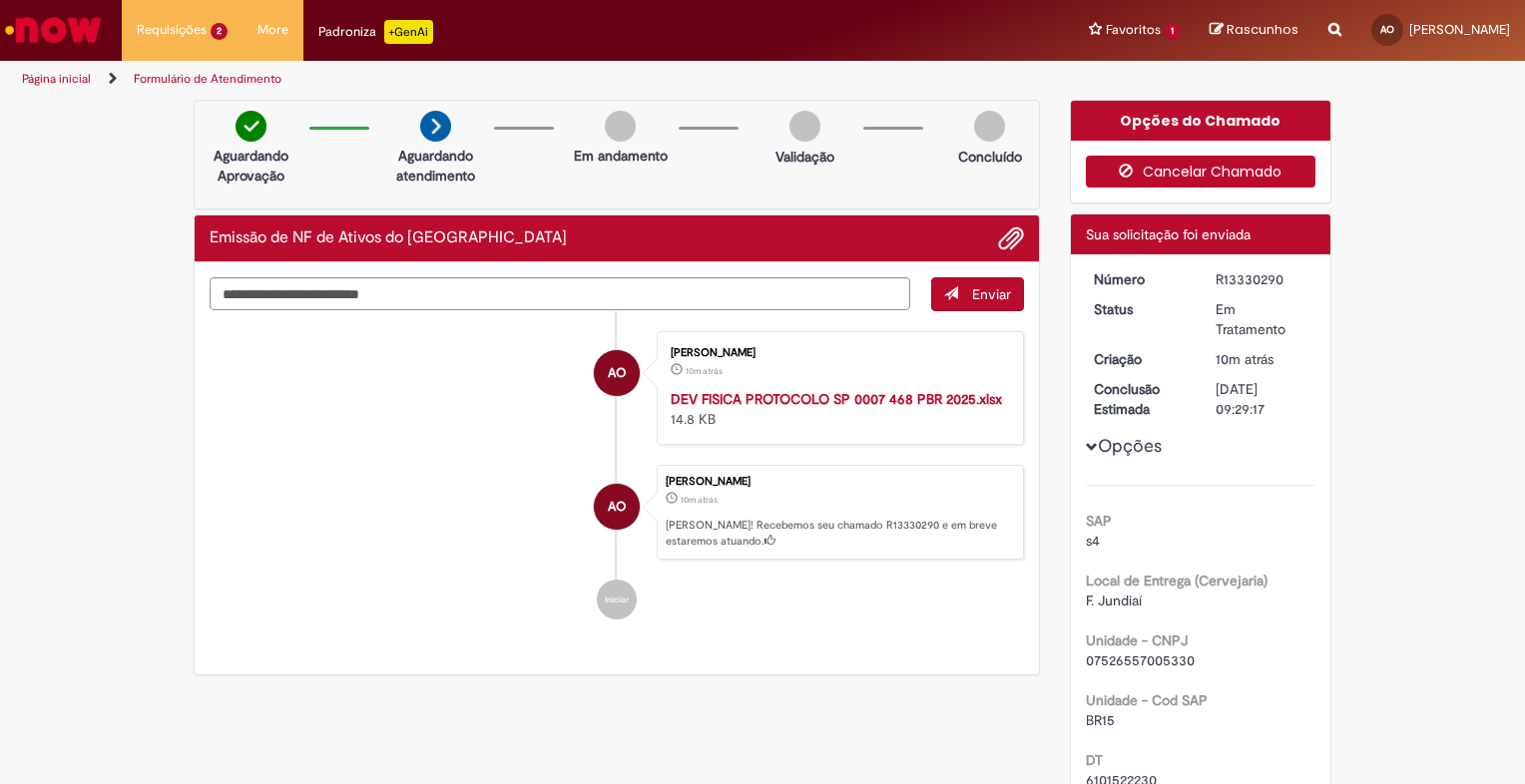 click on "Cancelar Chamado" at bounding box center (1201, 172) 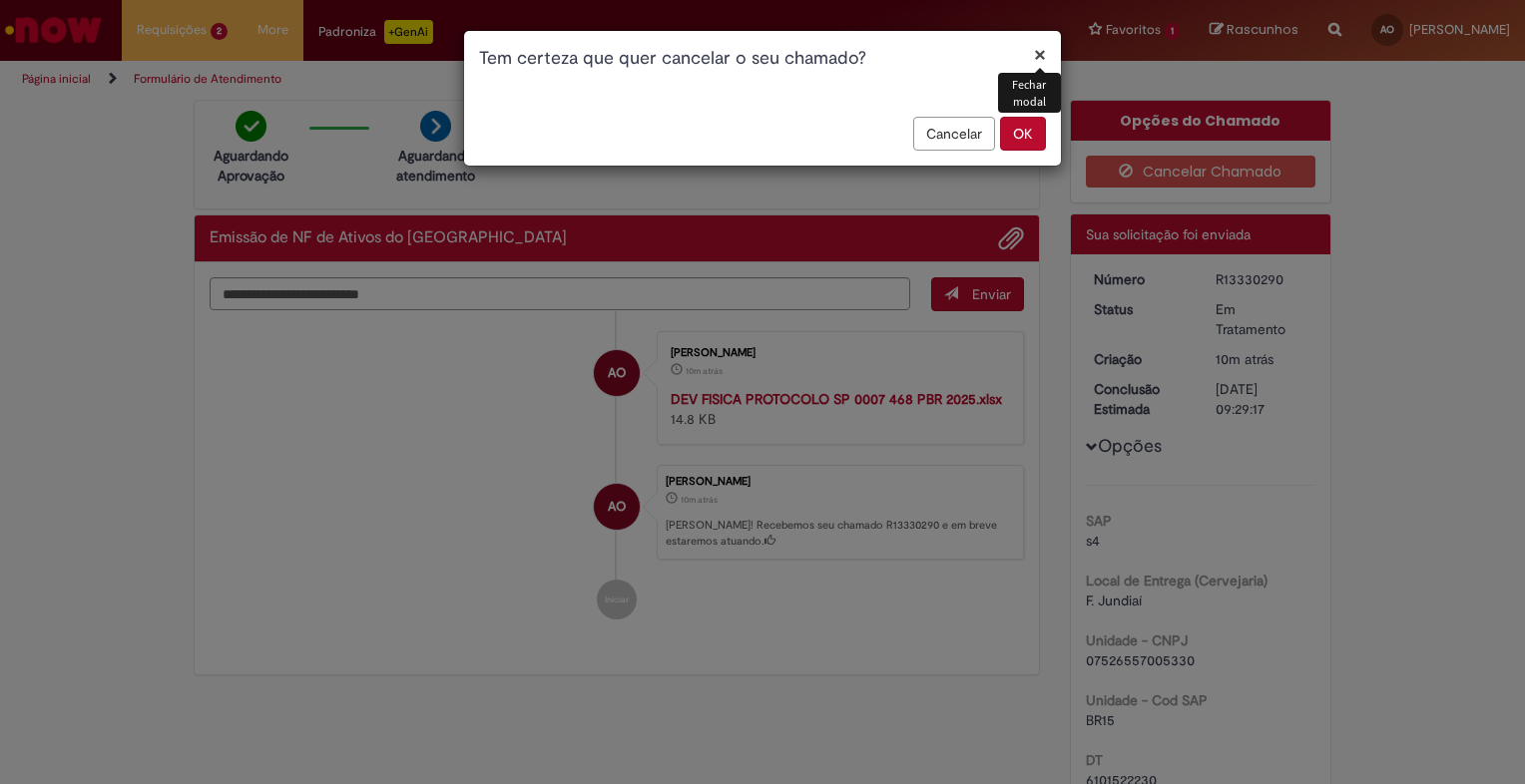 click on "OK" at bounding box center (1023, 134) 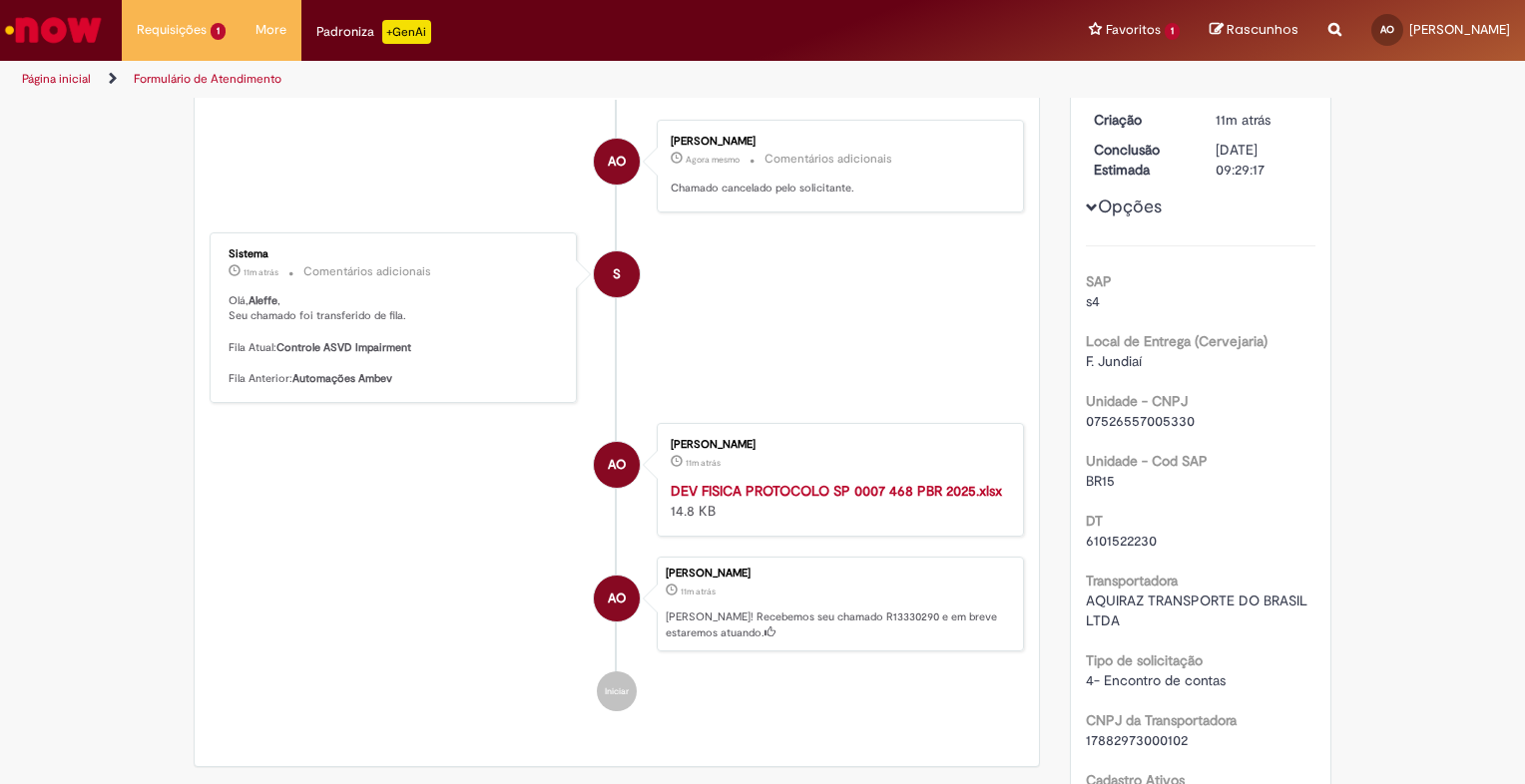 scroll, scrollTop: 0, scrollLeft: 0, axis: both 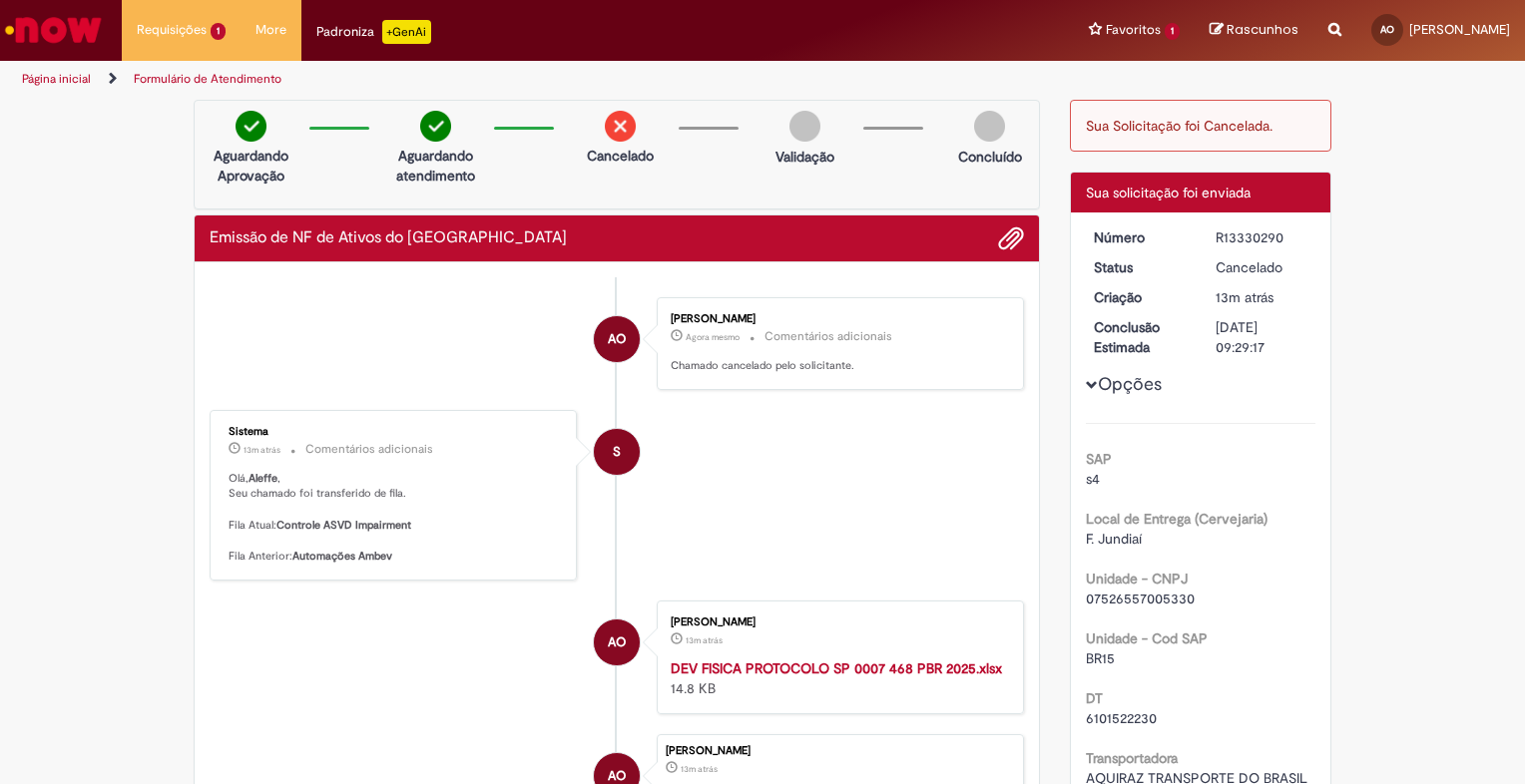 click on "S
Sistema
13m atrás 13 minutos atrás     Comentários adicionais
Olá,  Aleffe ,  Seu chamado foi transferido de fila. Fila Atual:  Controle ASVD Impairment Fila Anterior:  Automações Ambev" at bounding box center [617, 495] 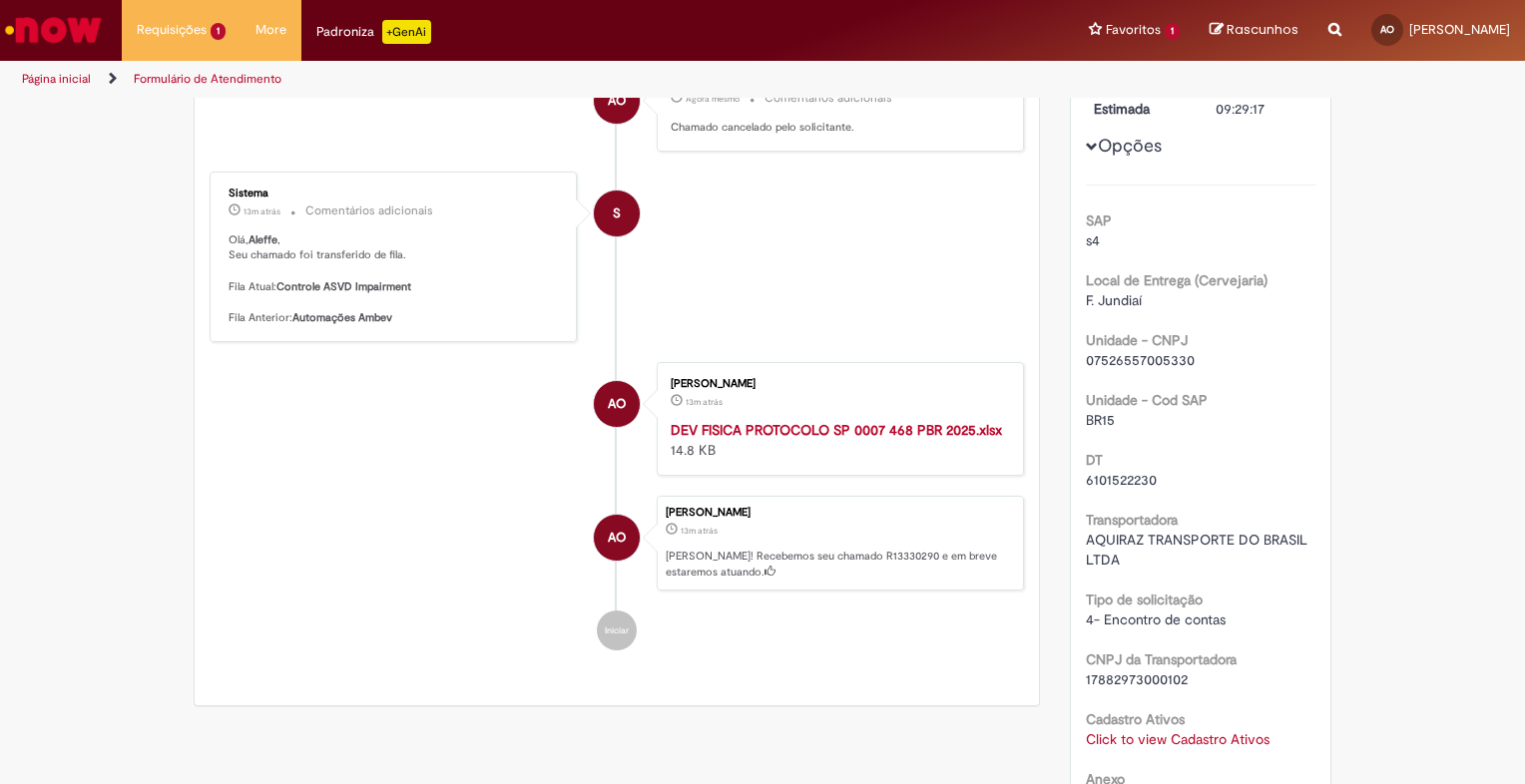 scroll, scrollTop: 0, scrollLeft: 0, axis: both 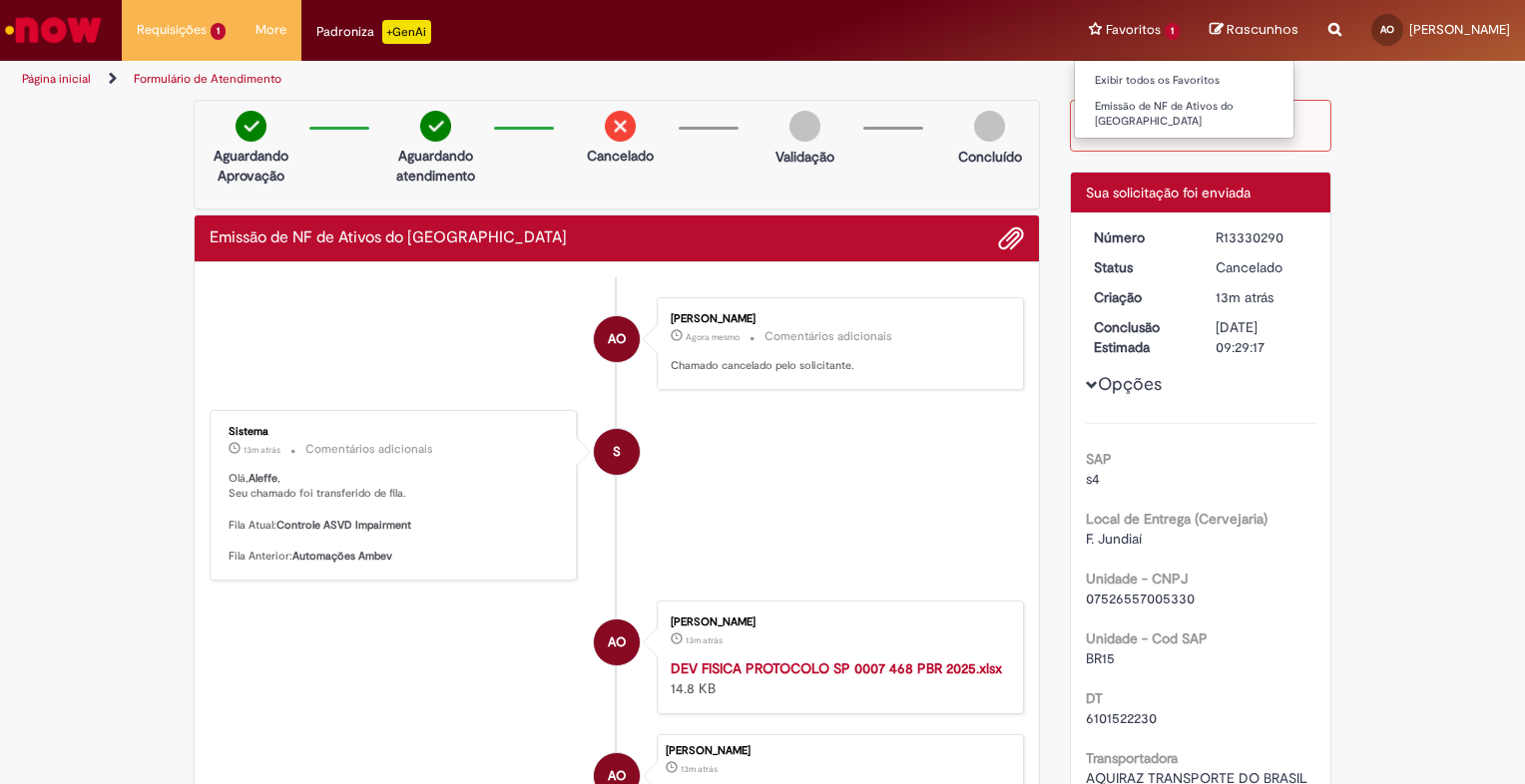 click on "Favoritos   1
Exibir todos os Favoritos
Emissão de NF de Ativos do ASVD" at bounding box center (1134, 30) 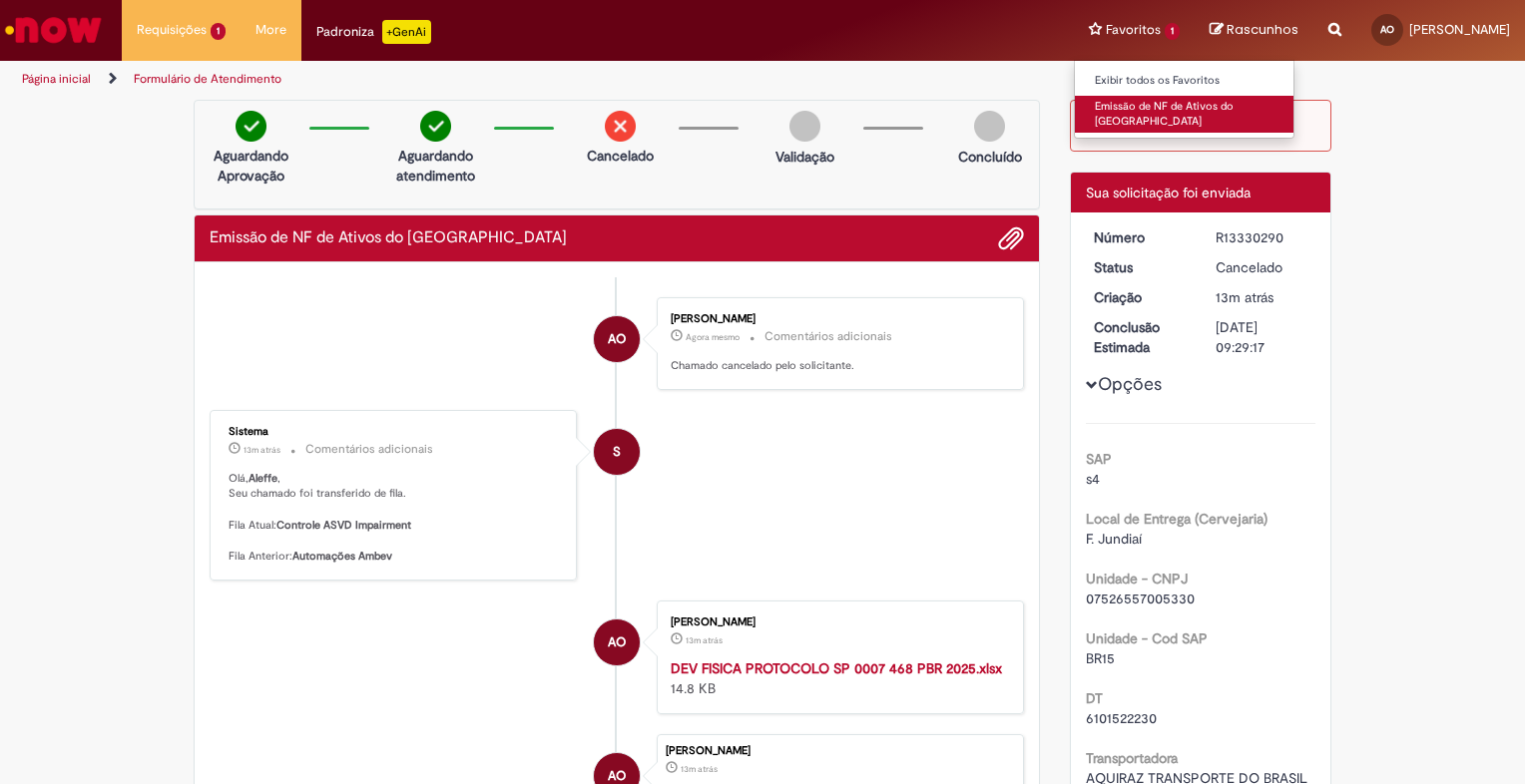 click on "Emissão de NF de Ativos do [GEOGRAPHIC_DATA]" at bounding box center [1185, 114] 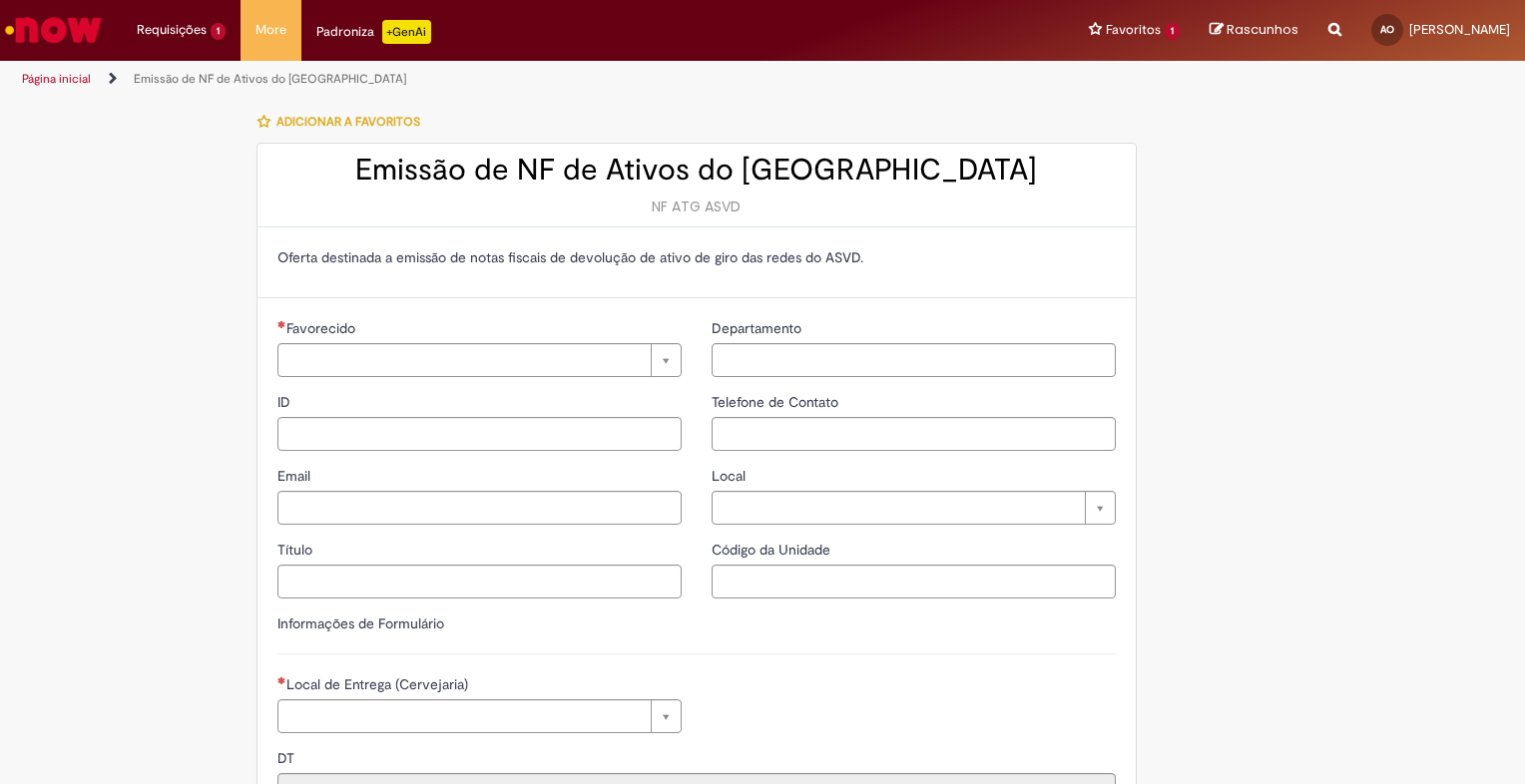 type on "**********" 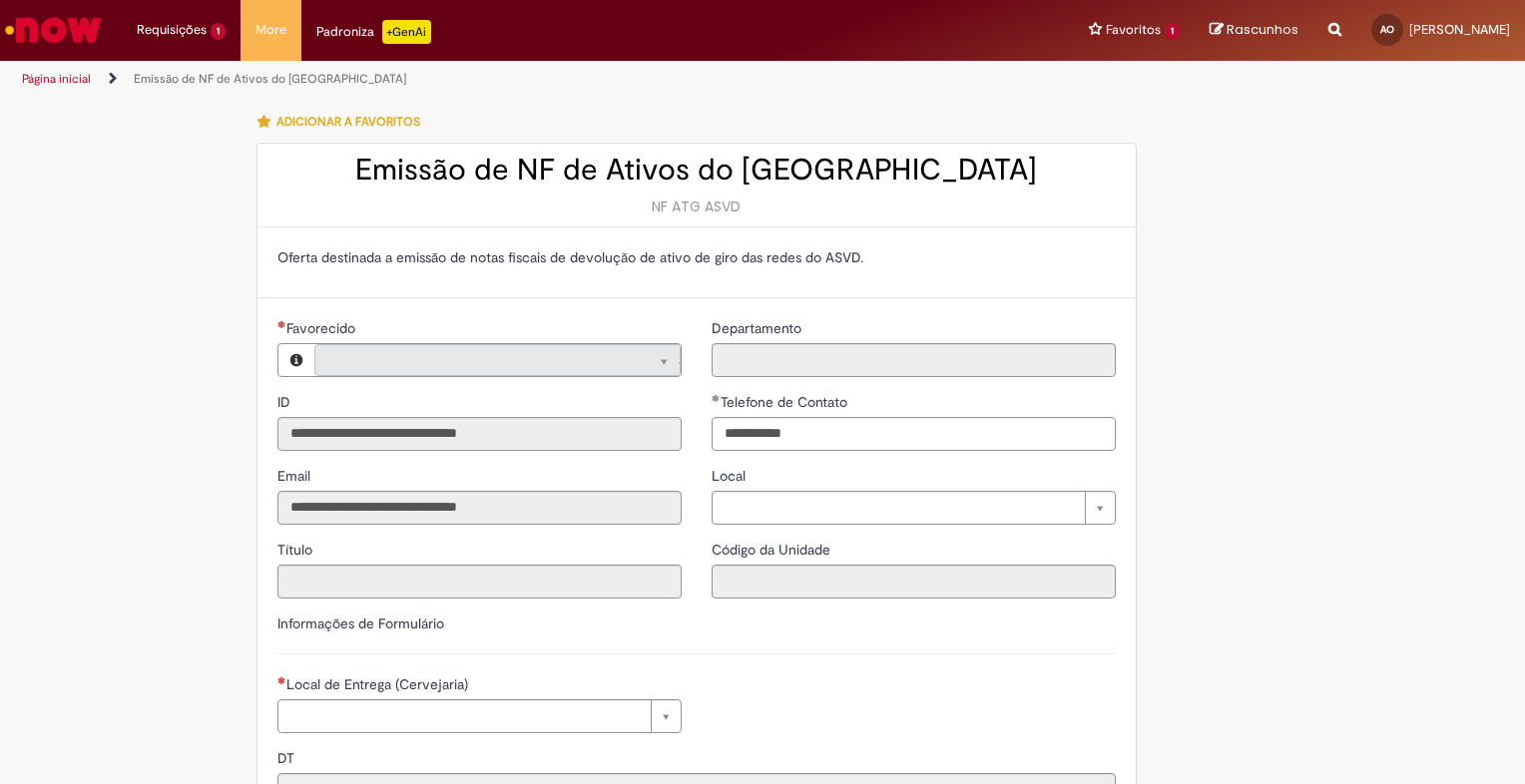 type on "**********" 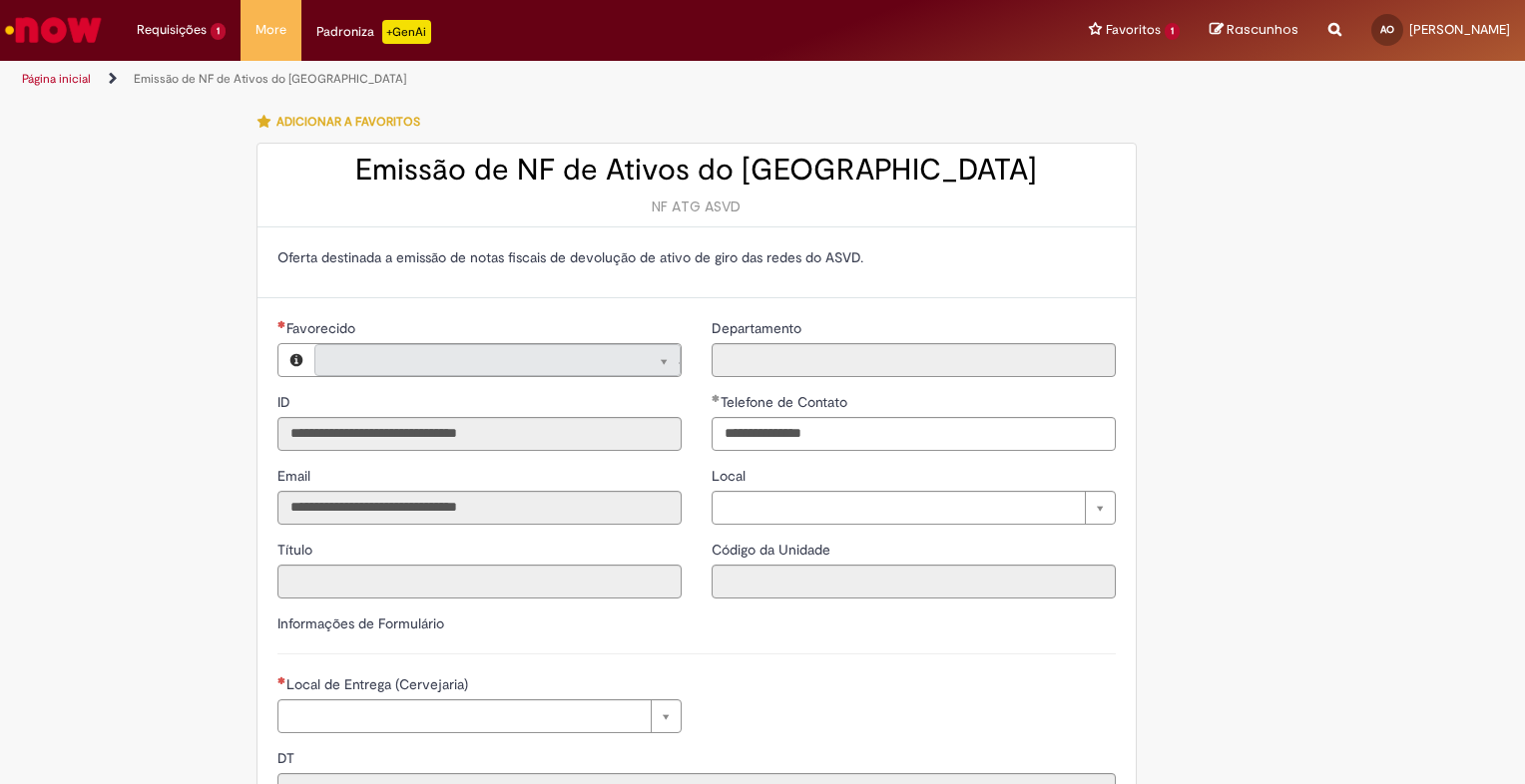 type on "**********" 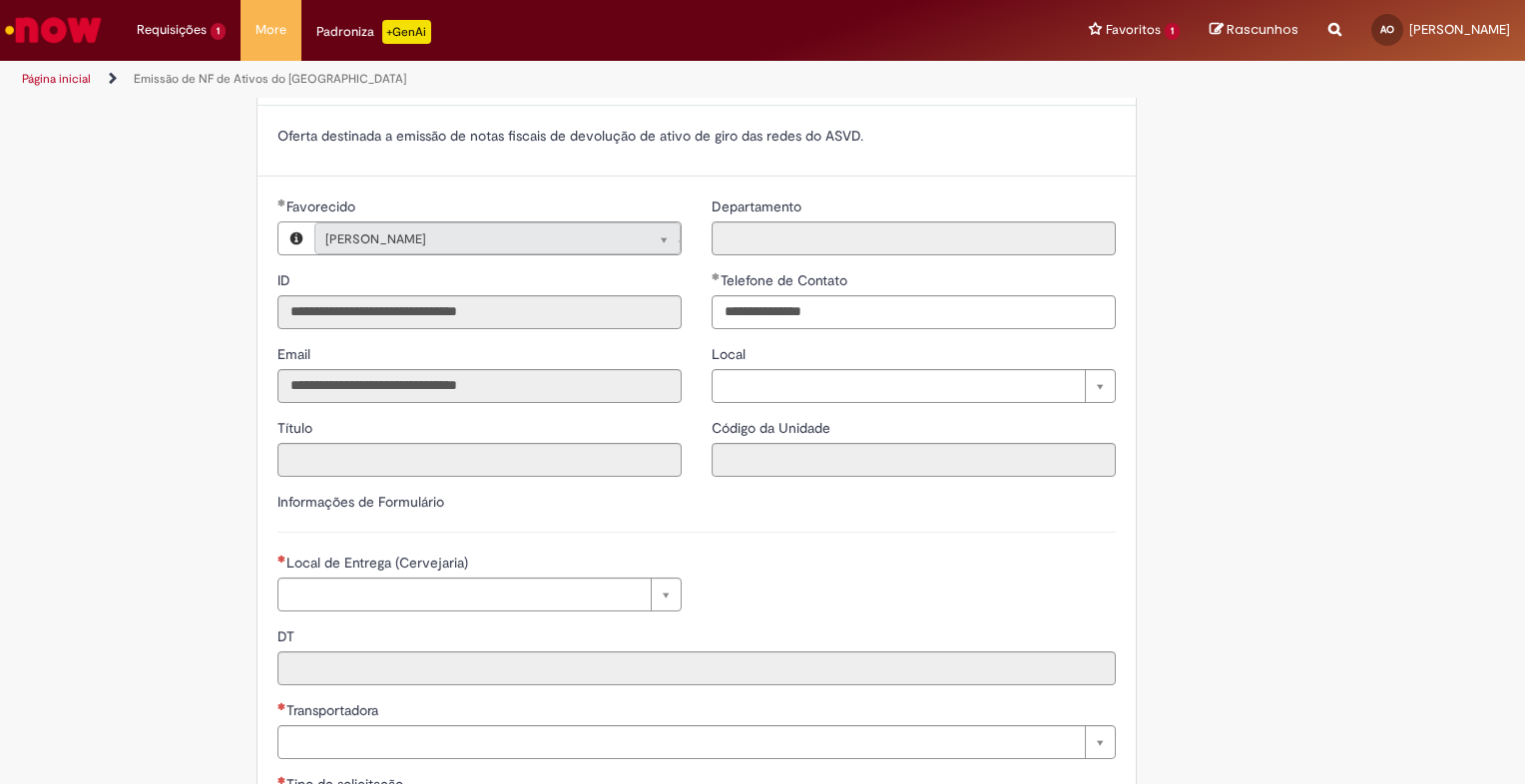 scroll, scrollTop: 199, scrollLeft: 0, axis: vertical 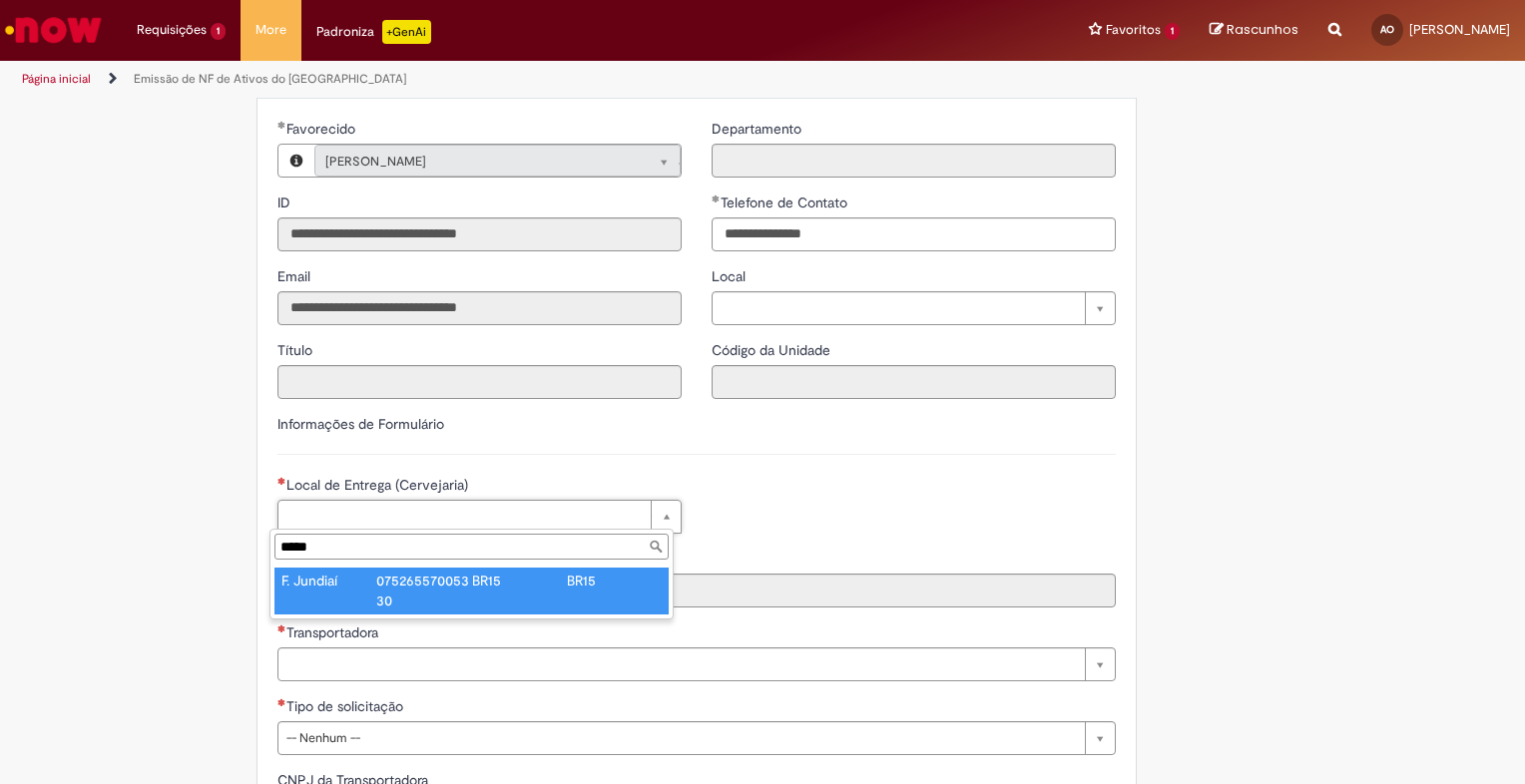 type on "*****" 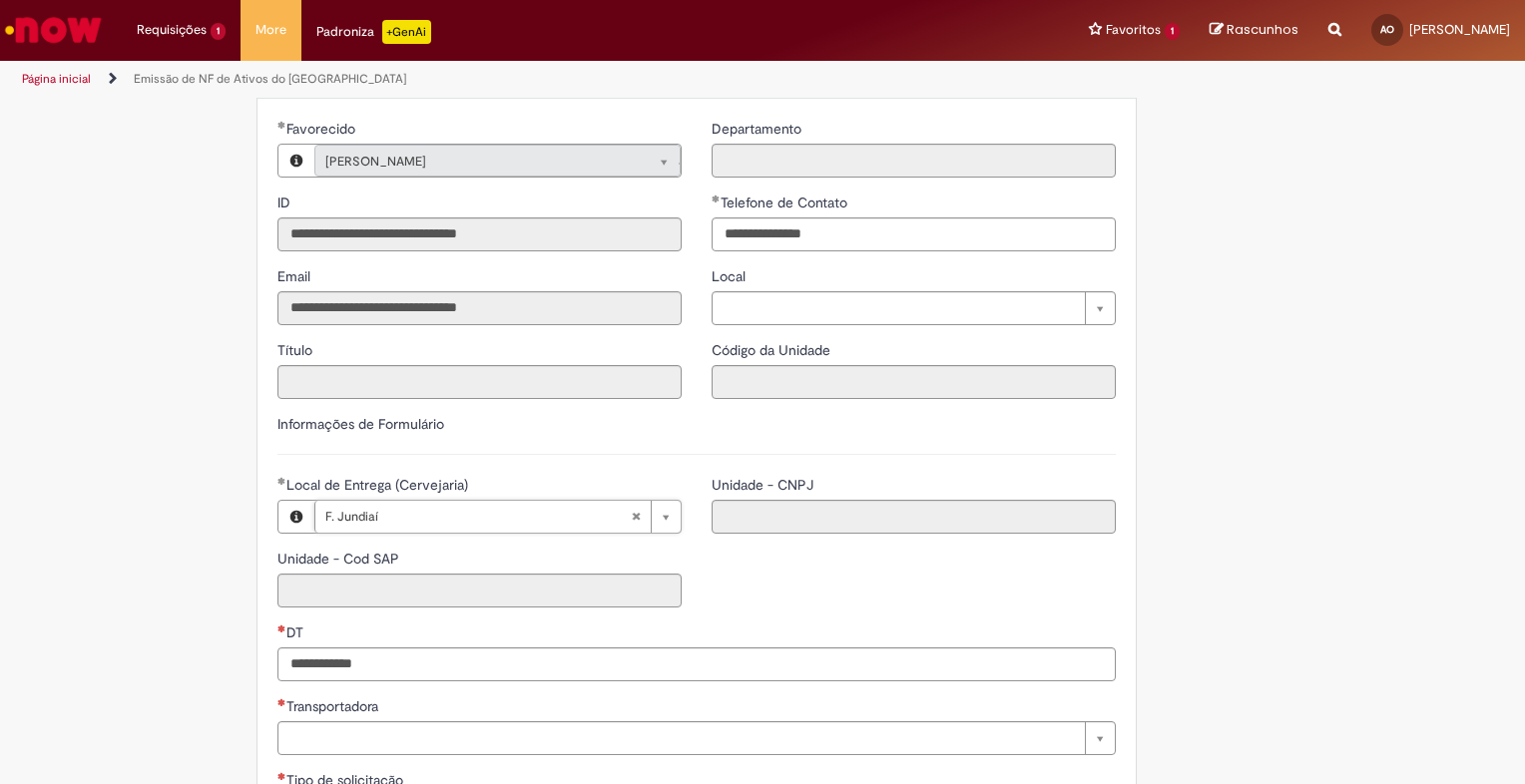 type on "****" 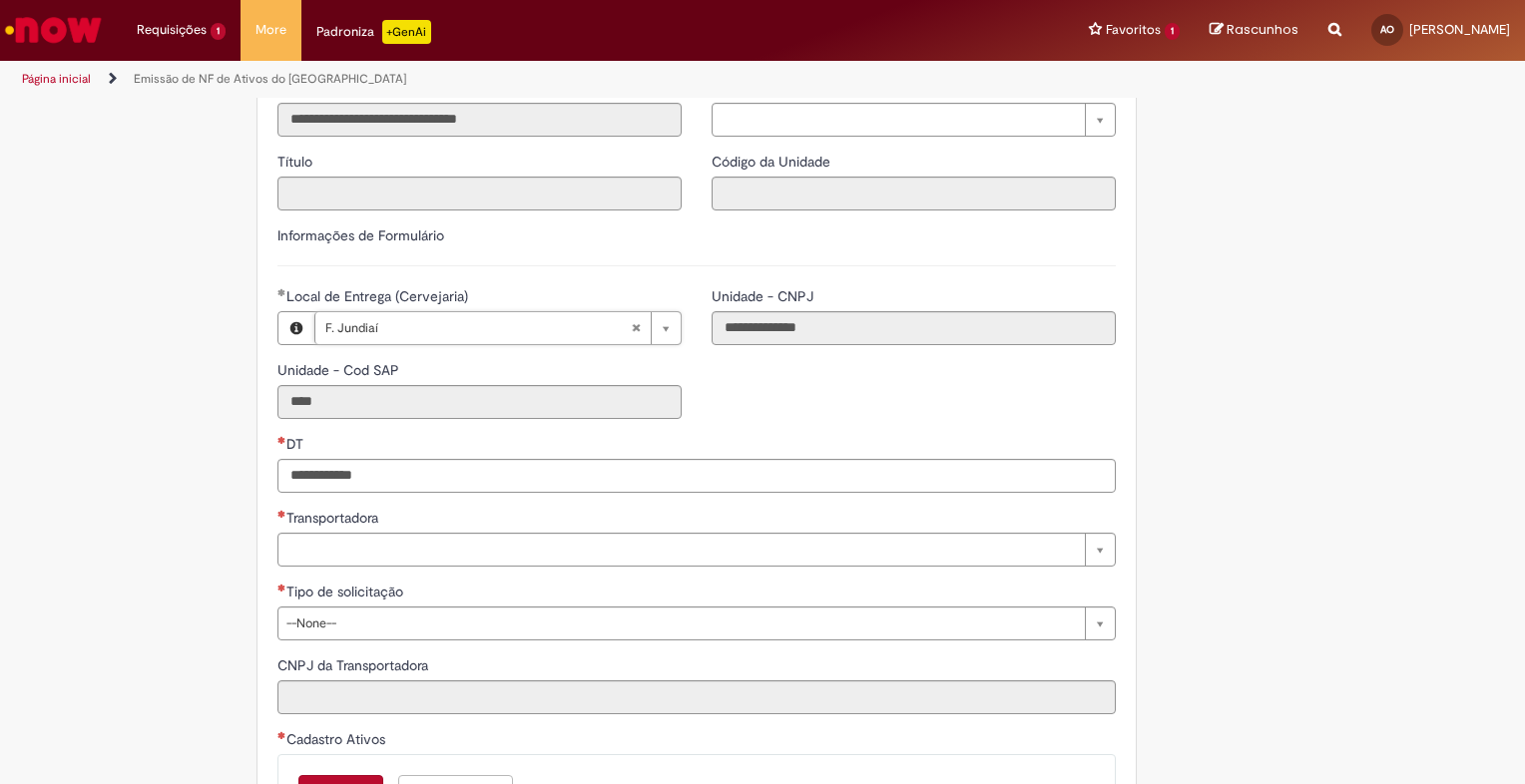 scroll, scrollTop: 399, scrollLeft: 0, axis: vertical 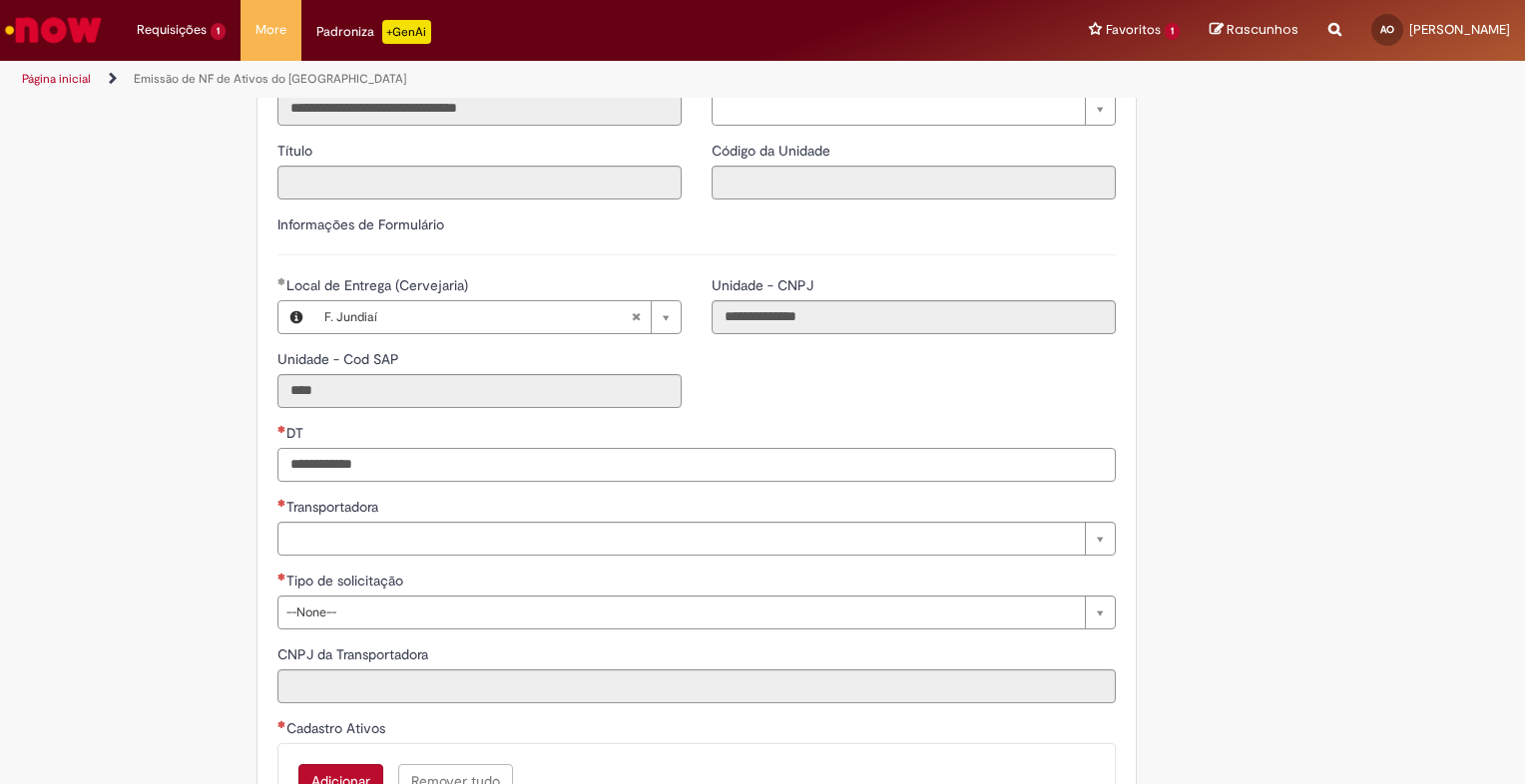click on "DT" at bounding box center [697, 465] 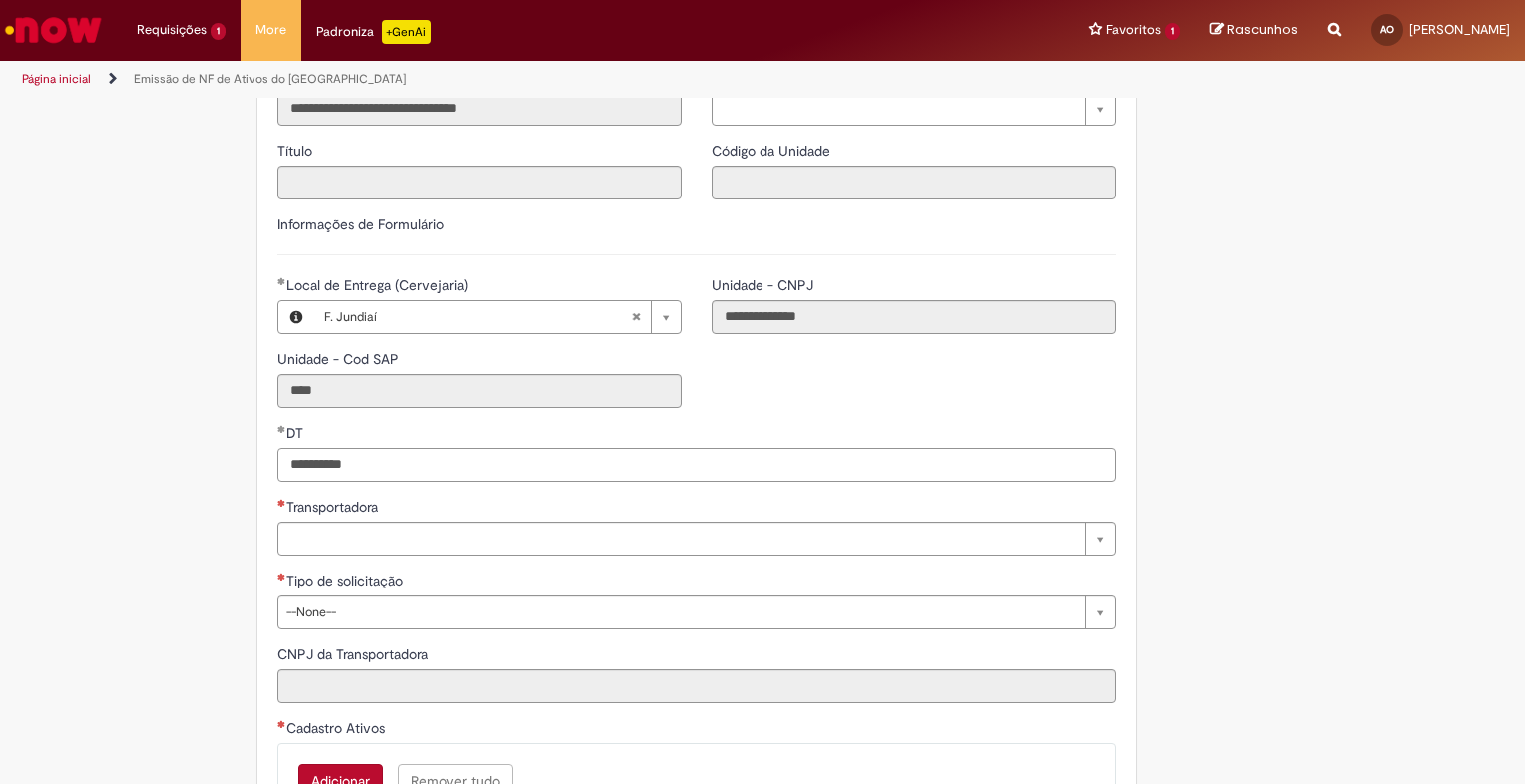 type on "**********" 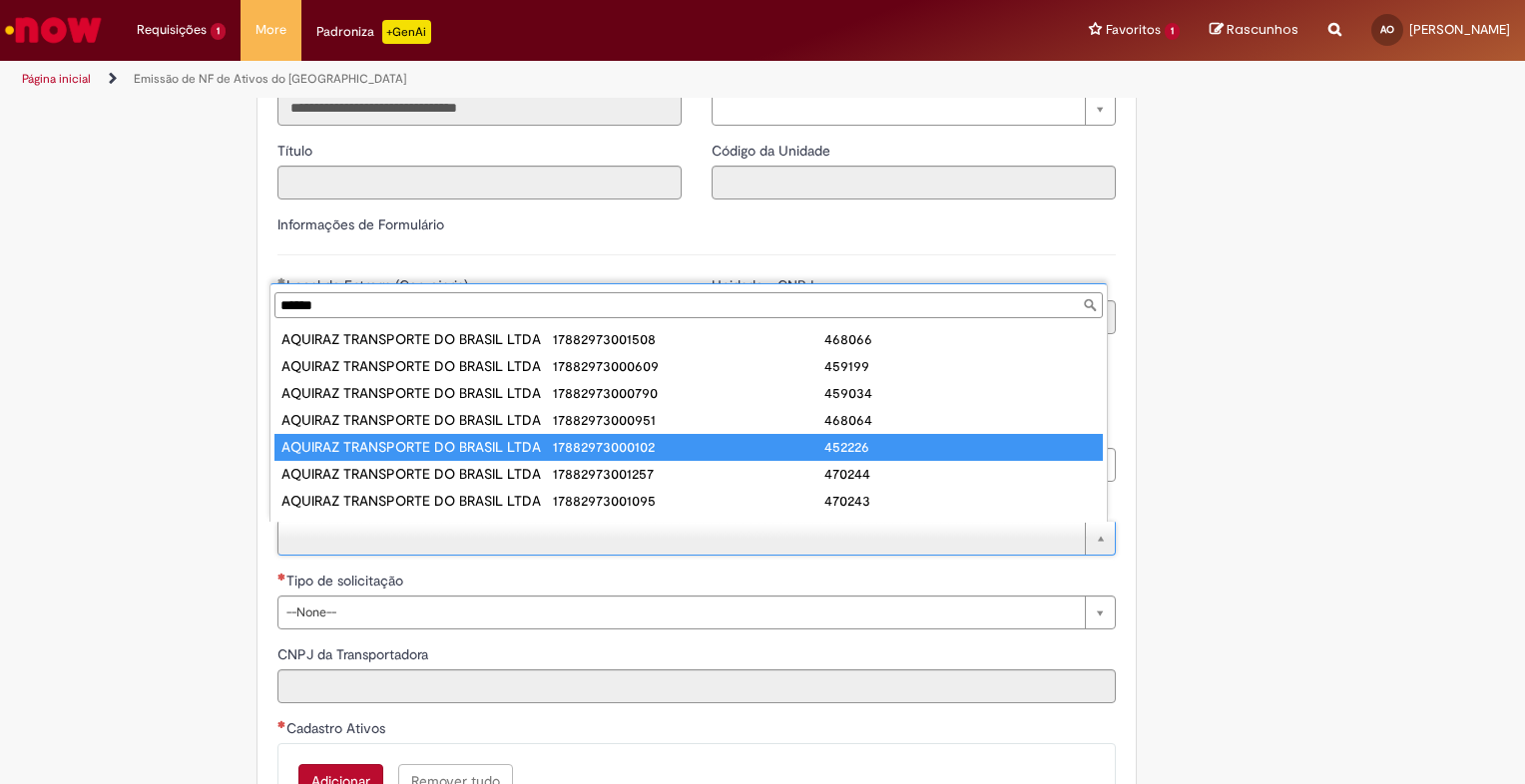 type on "******" 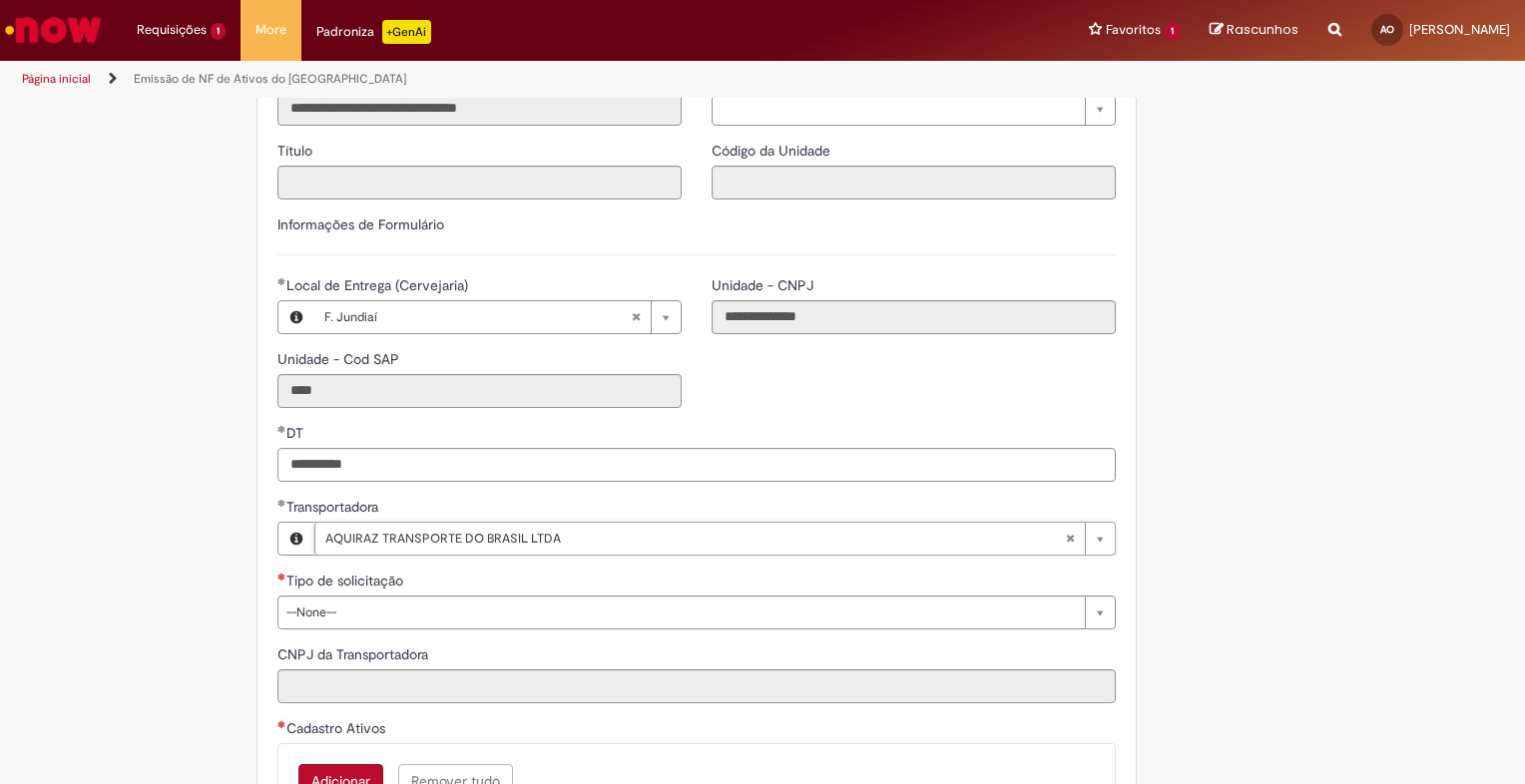 type on "**********" 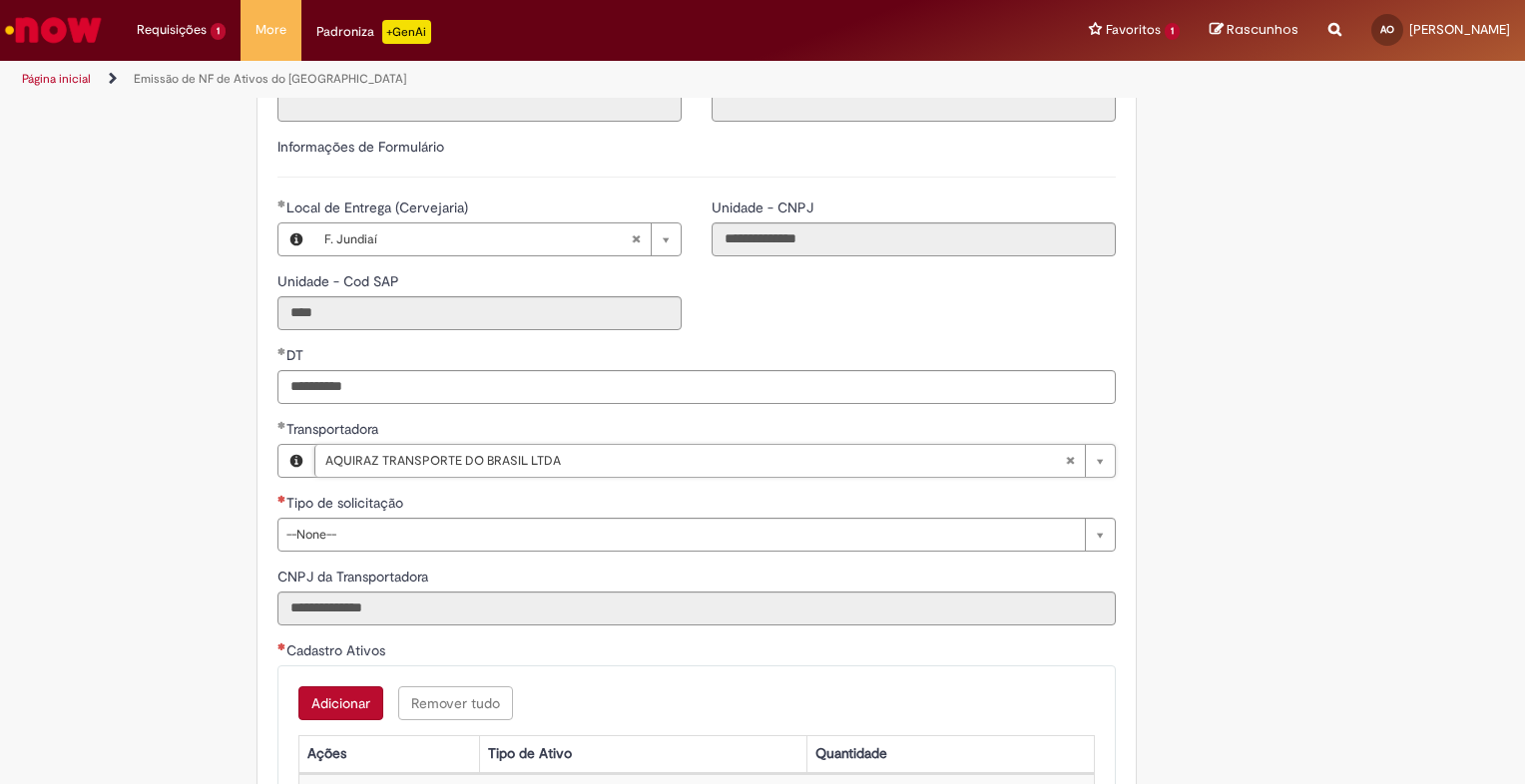 scroll, scrollTop: 598, scrollLeft: 0, axis: vertical 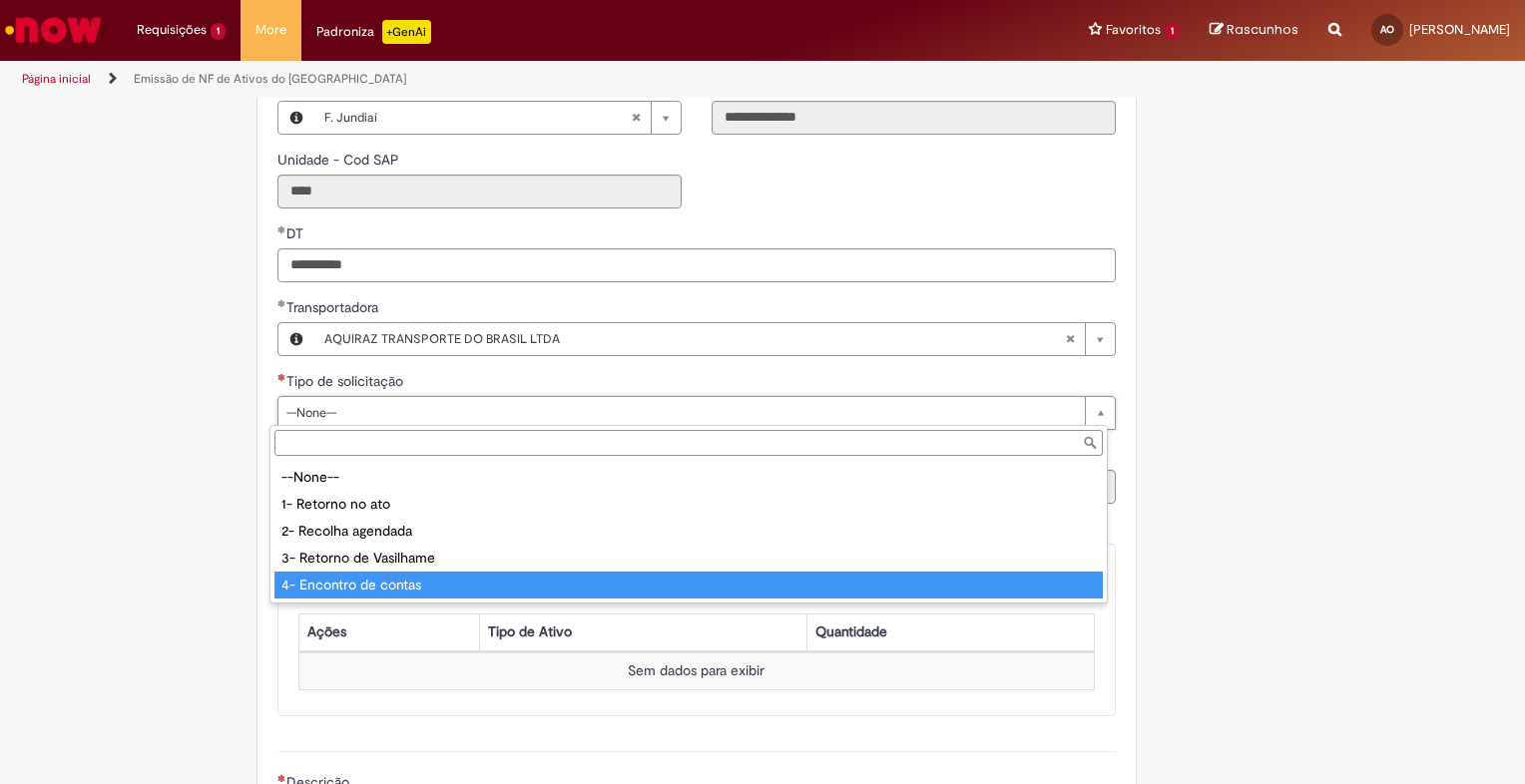 type on "**********" 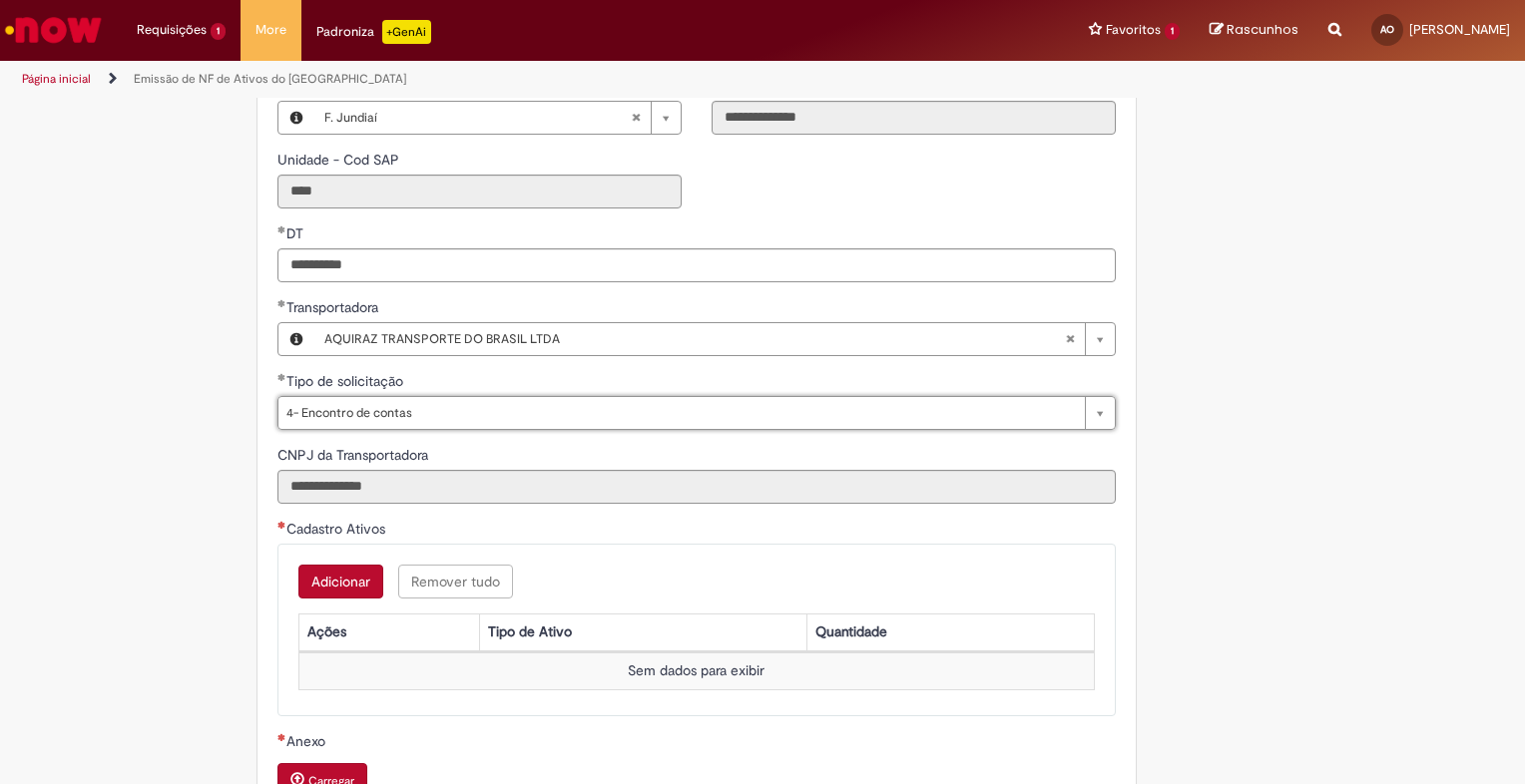 click on "**********" at bounding box center (665, 348) 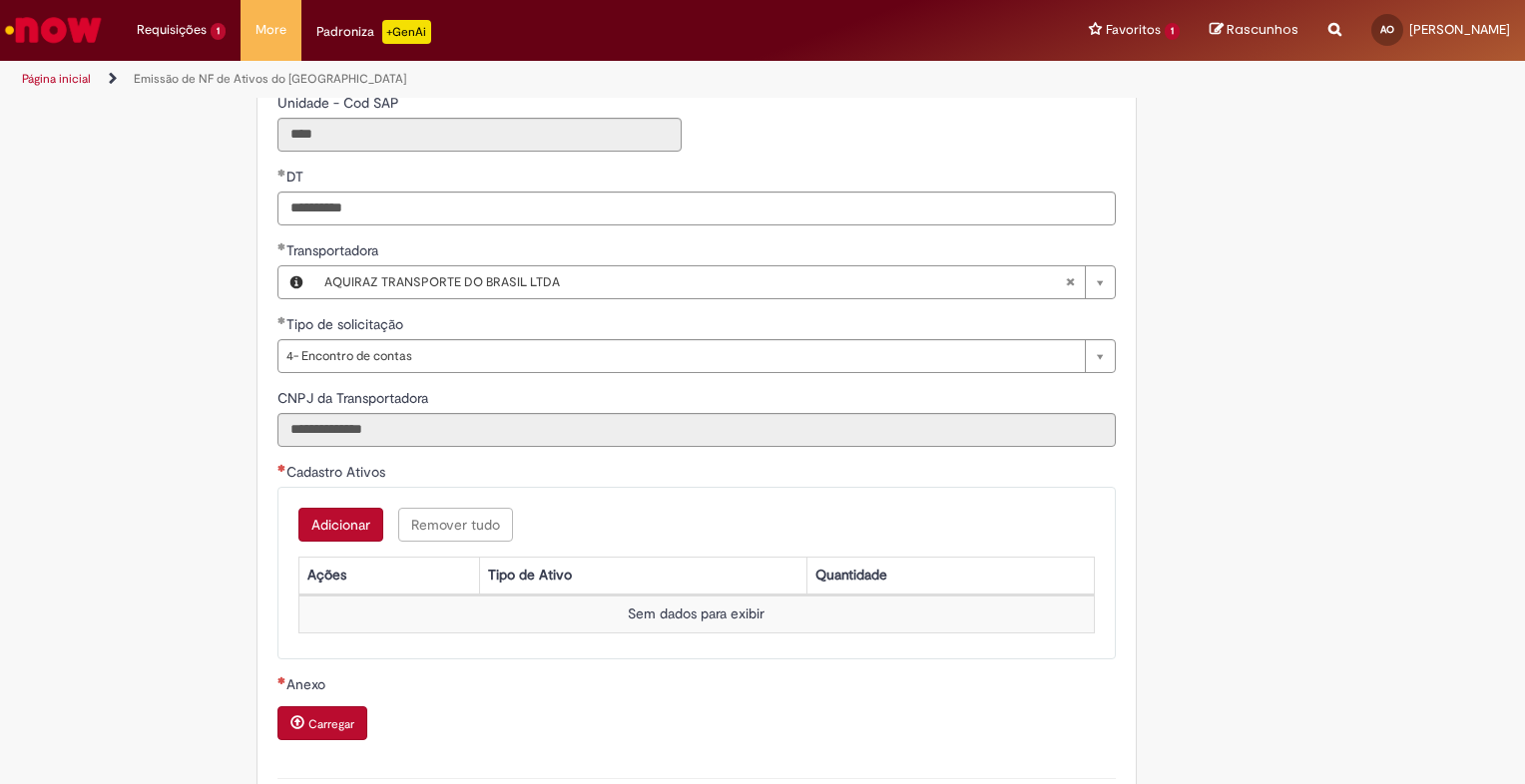 scroll, scrollTop: 698, scrollLeft: 0, axis: vertical 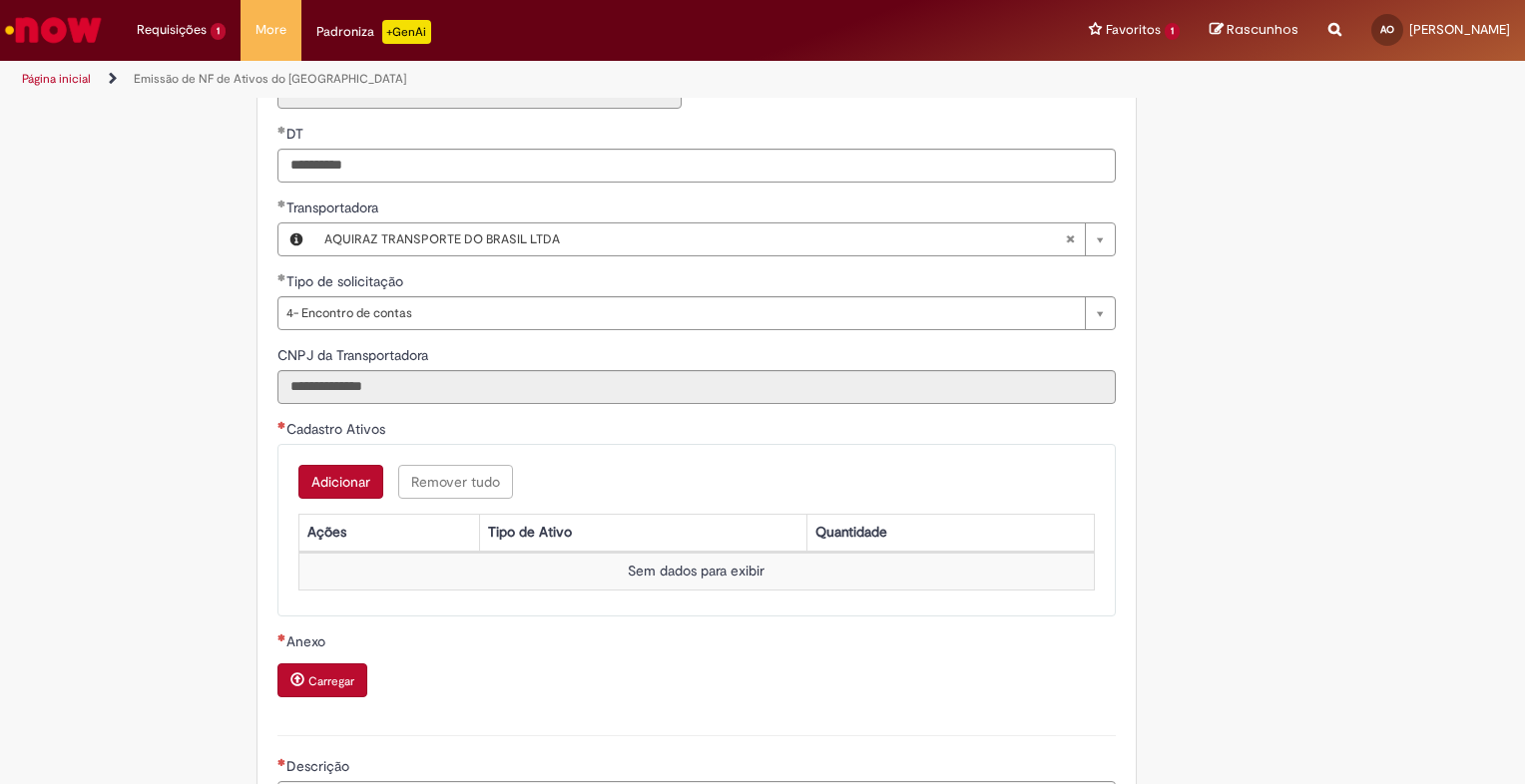 click on "Adicionar" at bounding box center [340, 482] 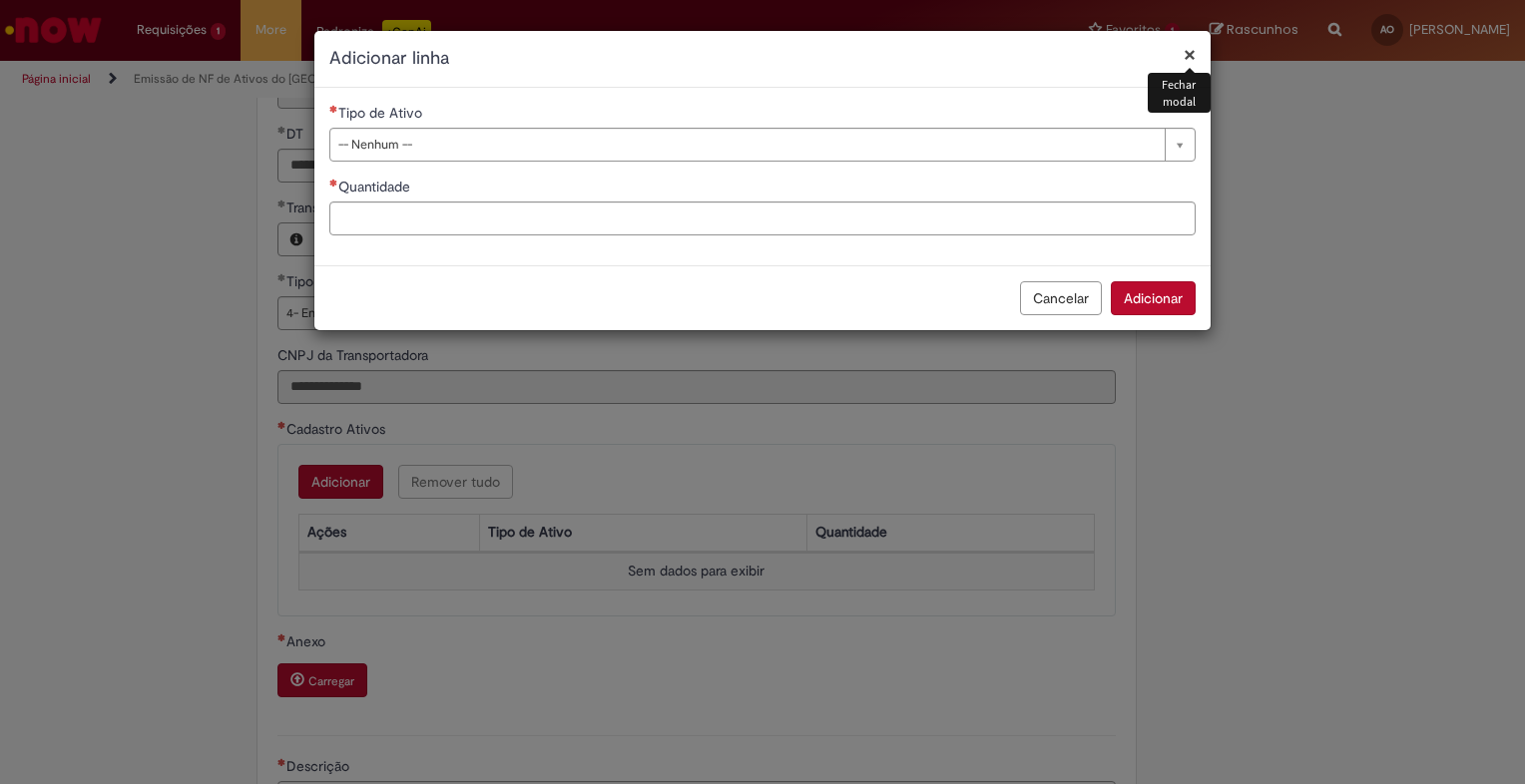 click on "**********" at bounding box center (762, 177) 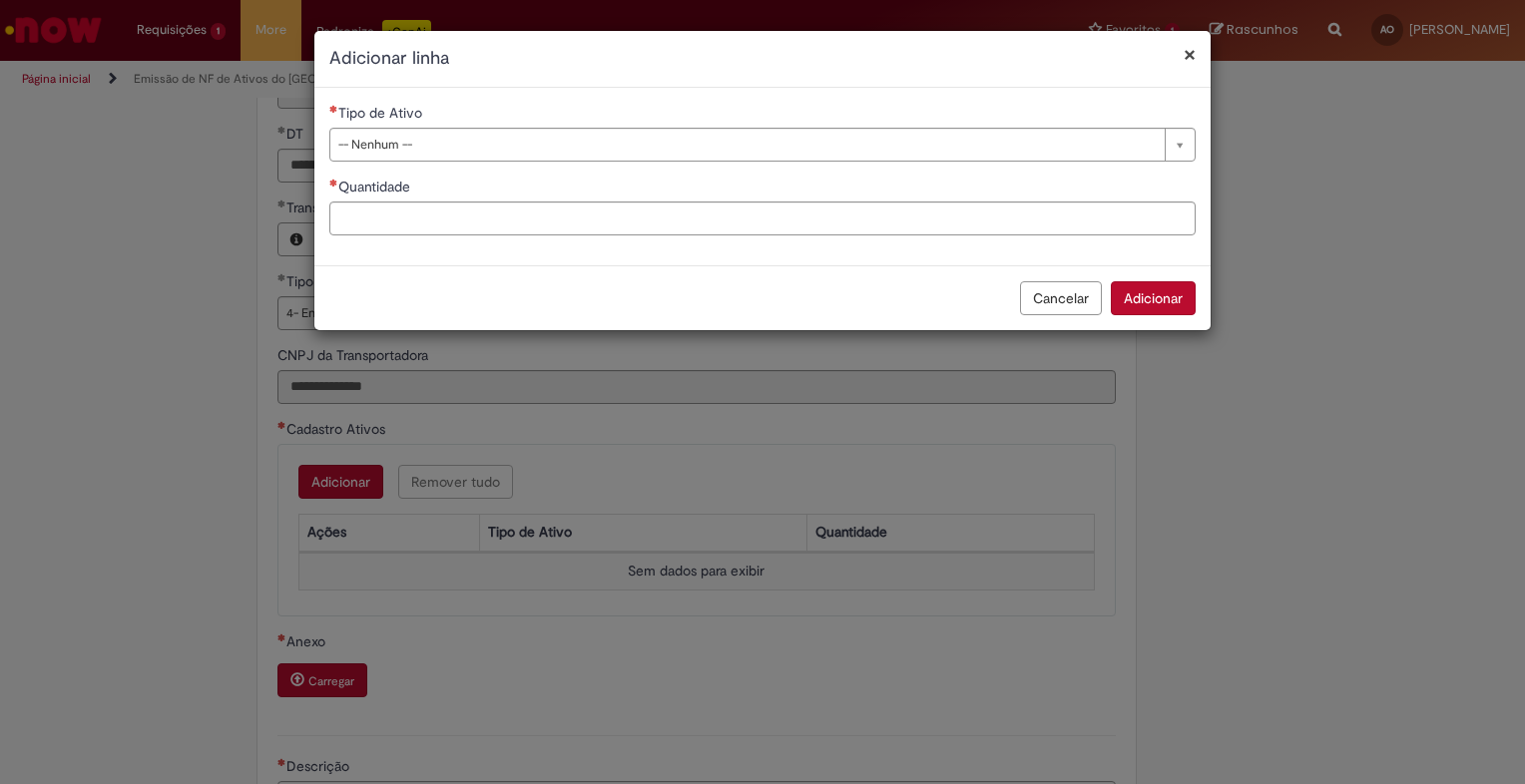 drag, startPoint x: 427, startPoint y: 154, endPoint x: 423, endPoint y: 168, distance: 14.56022 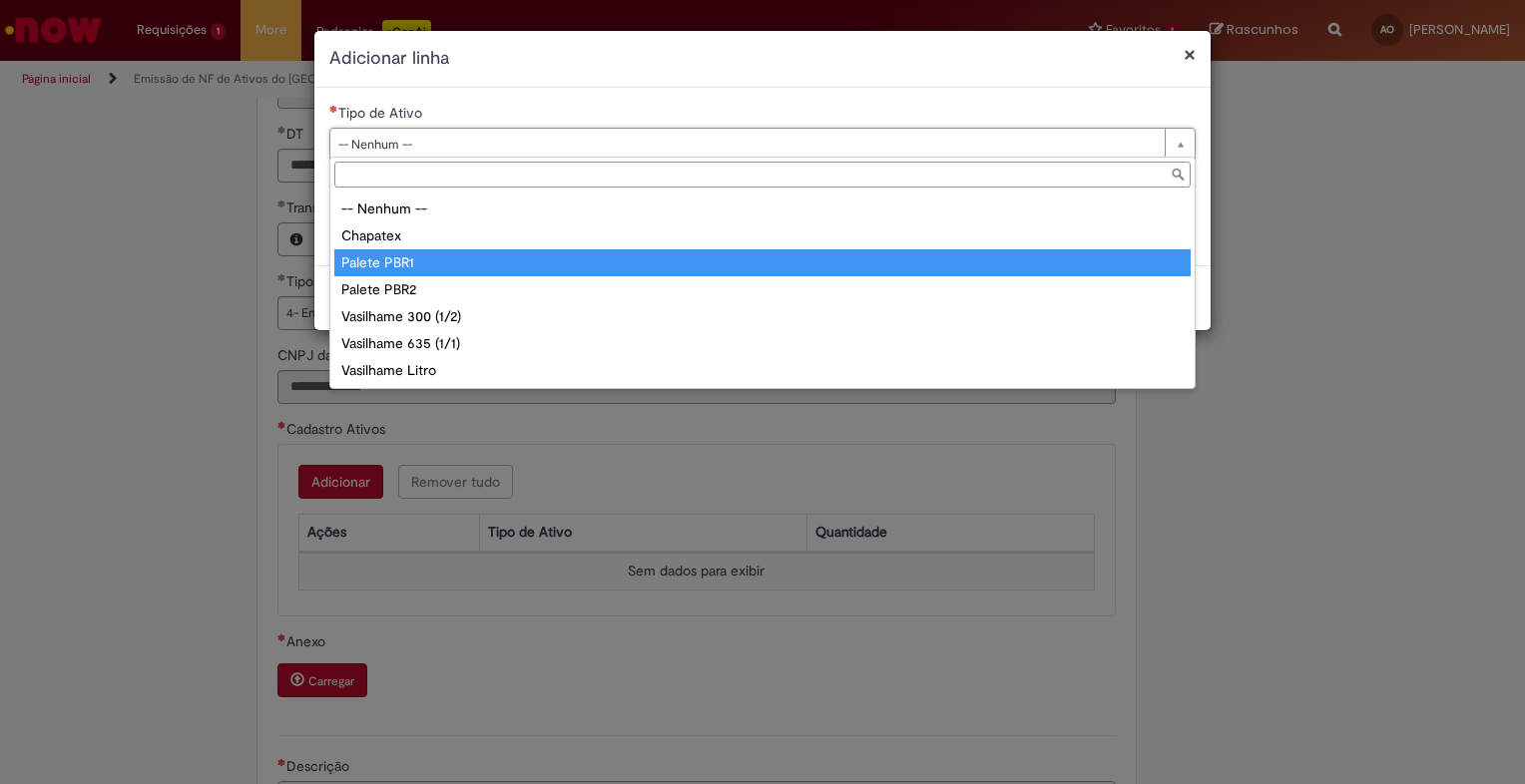 type on "**********" 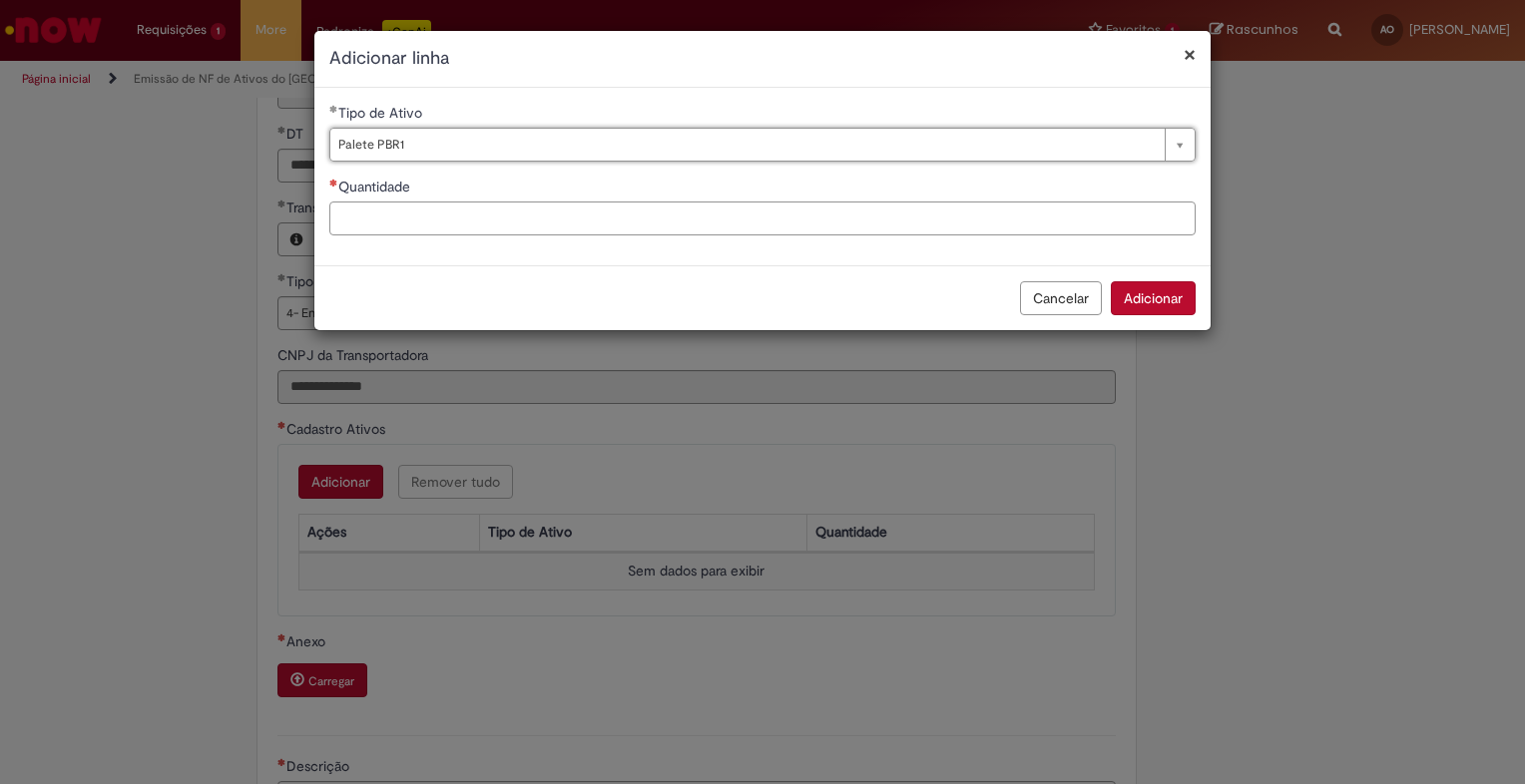 click on "Quantidade" at bounding box center (762, 218) 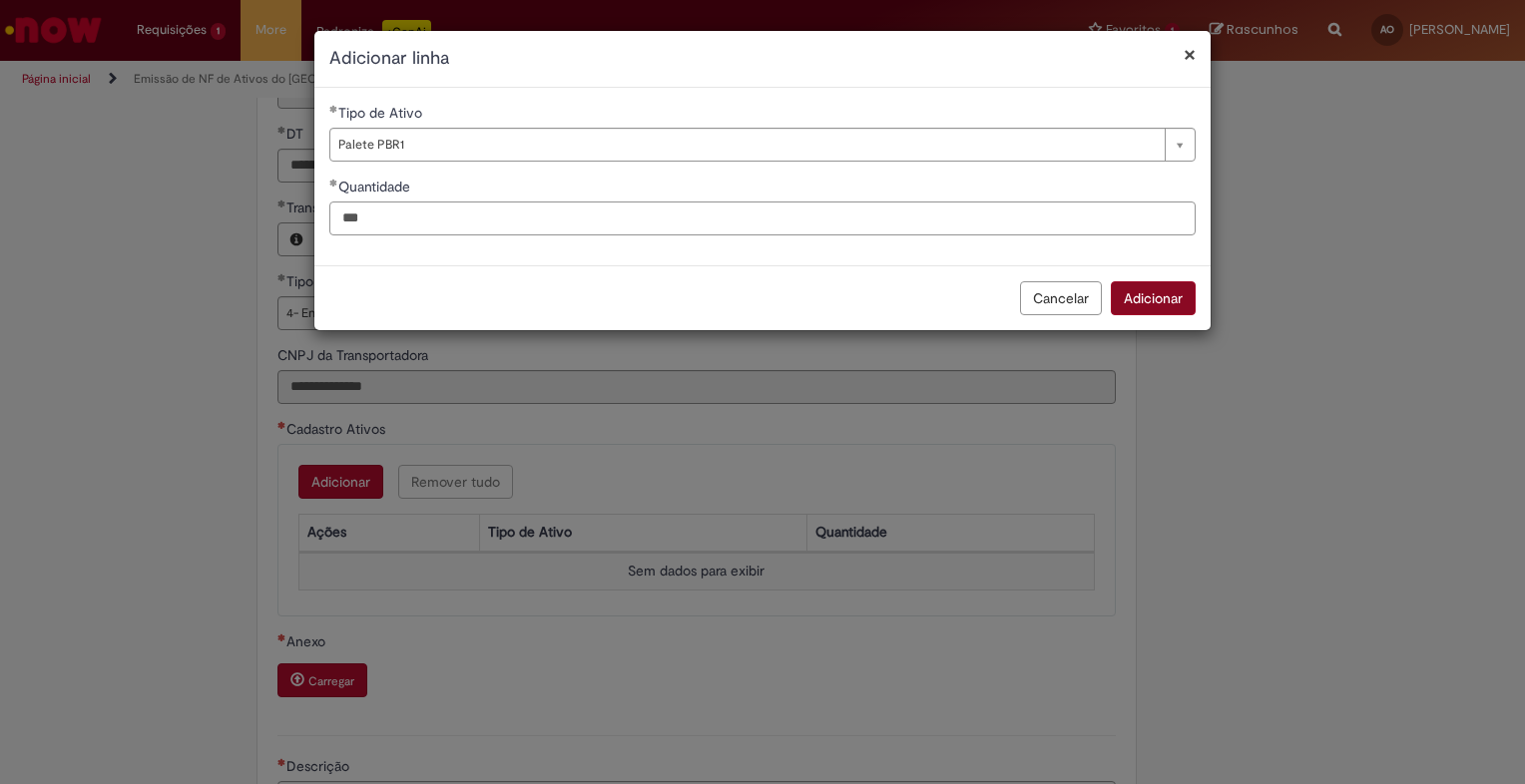 type on "***" 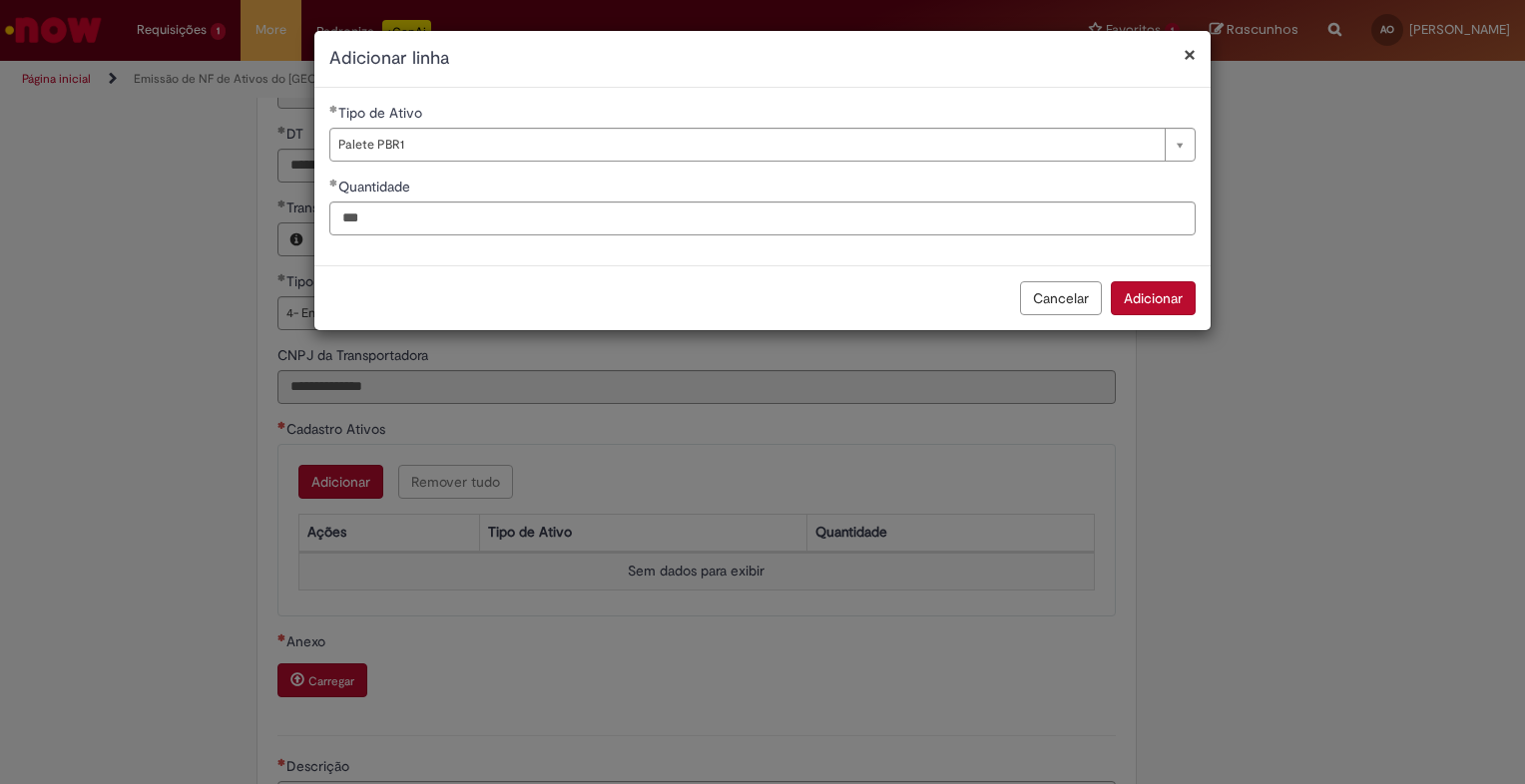 click on "Adicionar" at bounding box center (1153, 298) 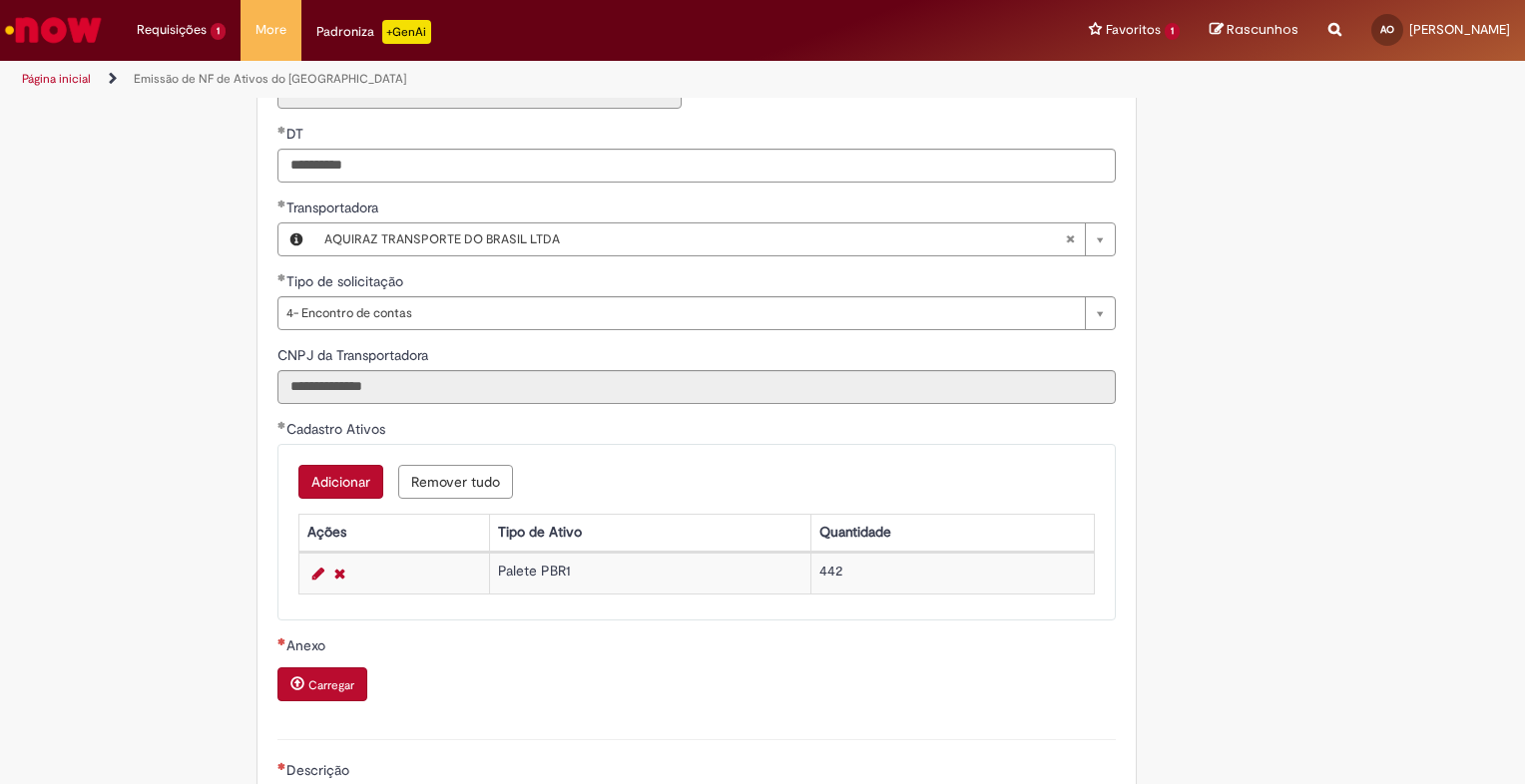 click at bounding box center (762, 392) 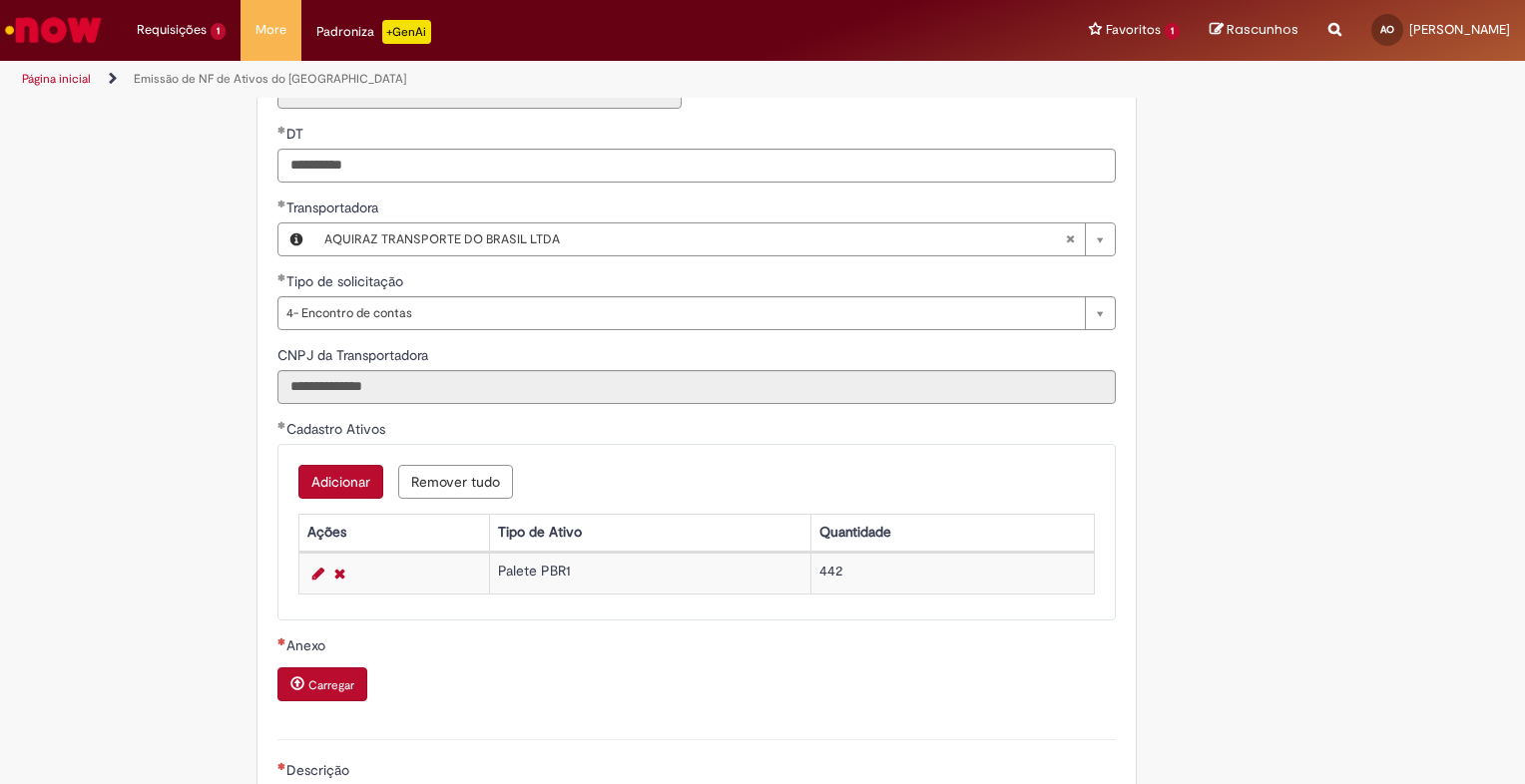 click on "Adicionar" at bounding box center [340, 482] 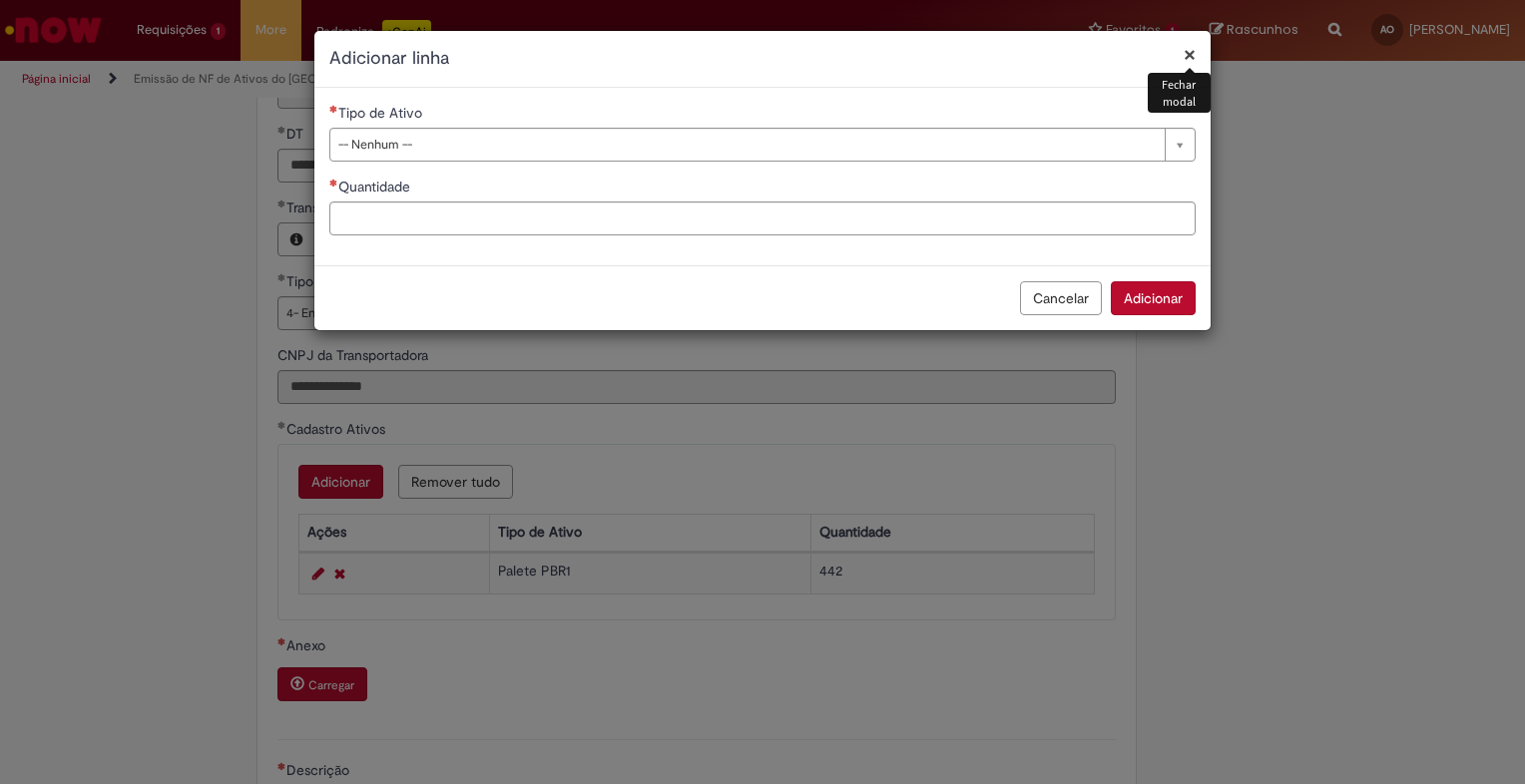 click on "**********" at bounding box center (762, 392) 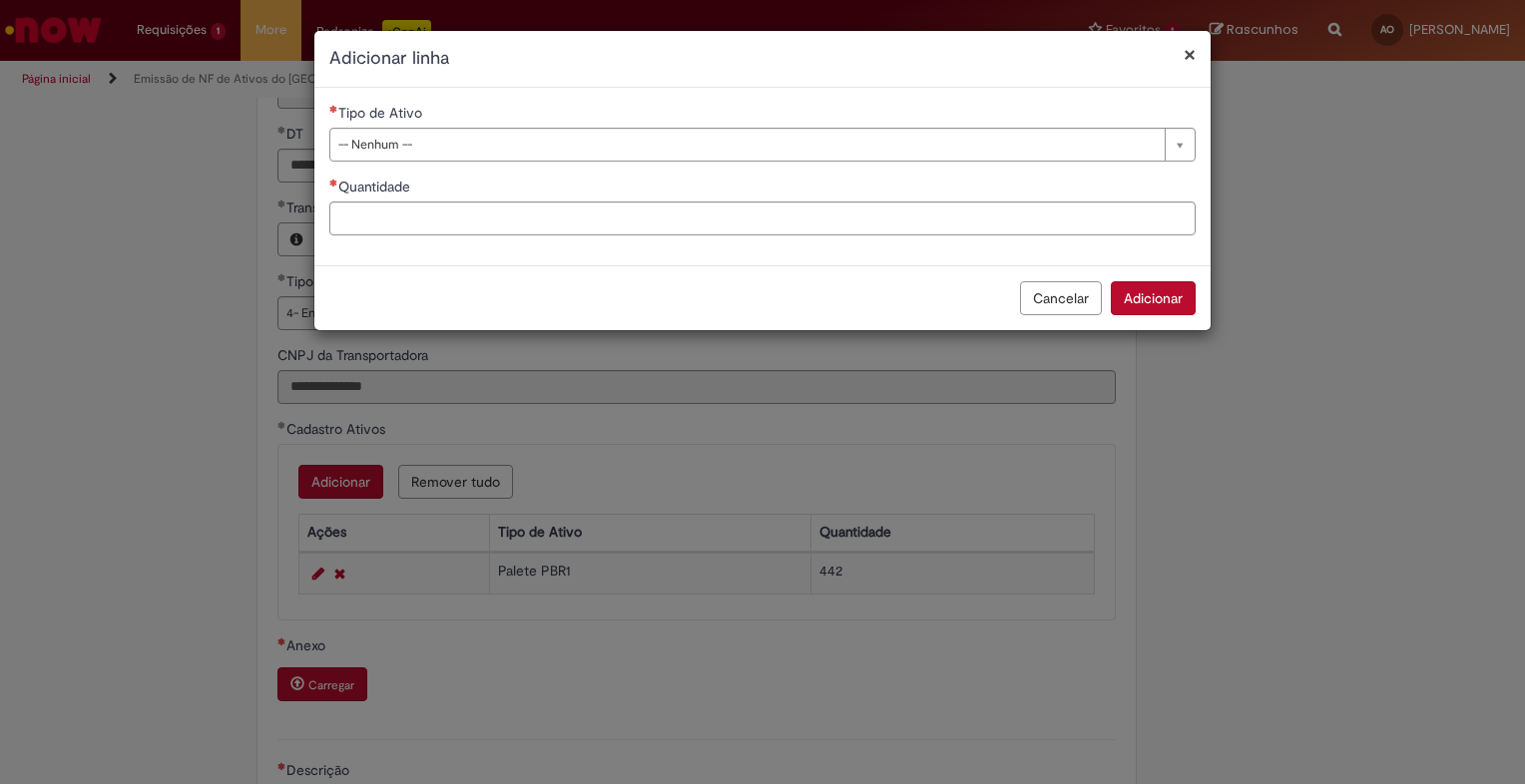 click on "Cancelar" at bounding box center (1061, 298) 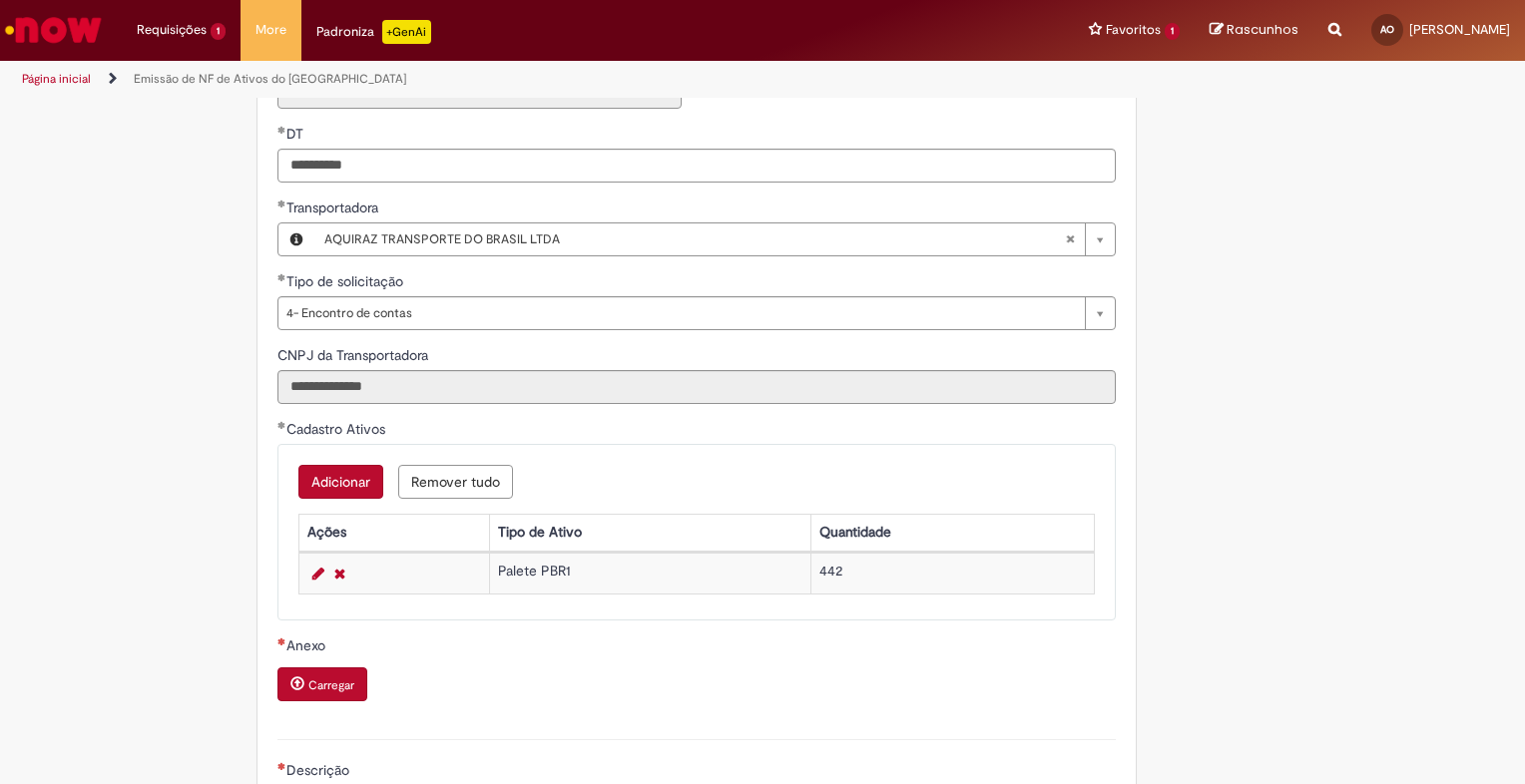 click on "Carregar" at bounding box center (331, 685) 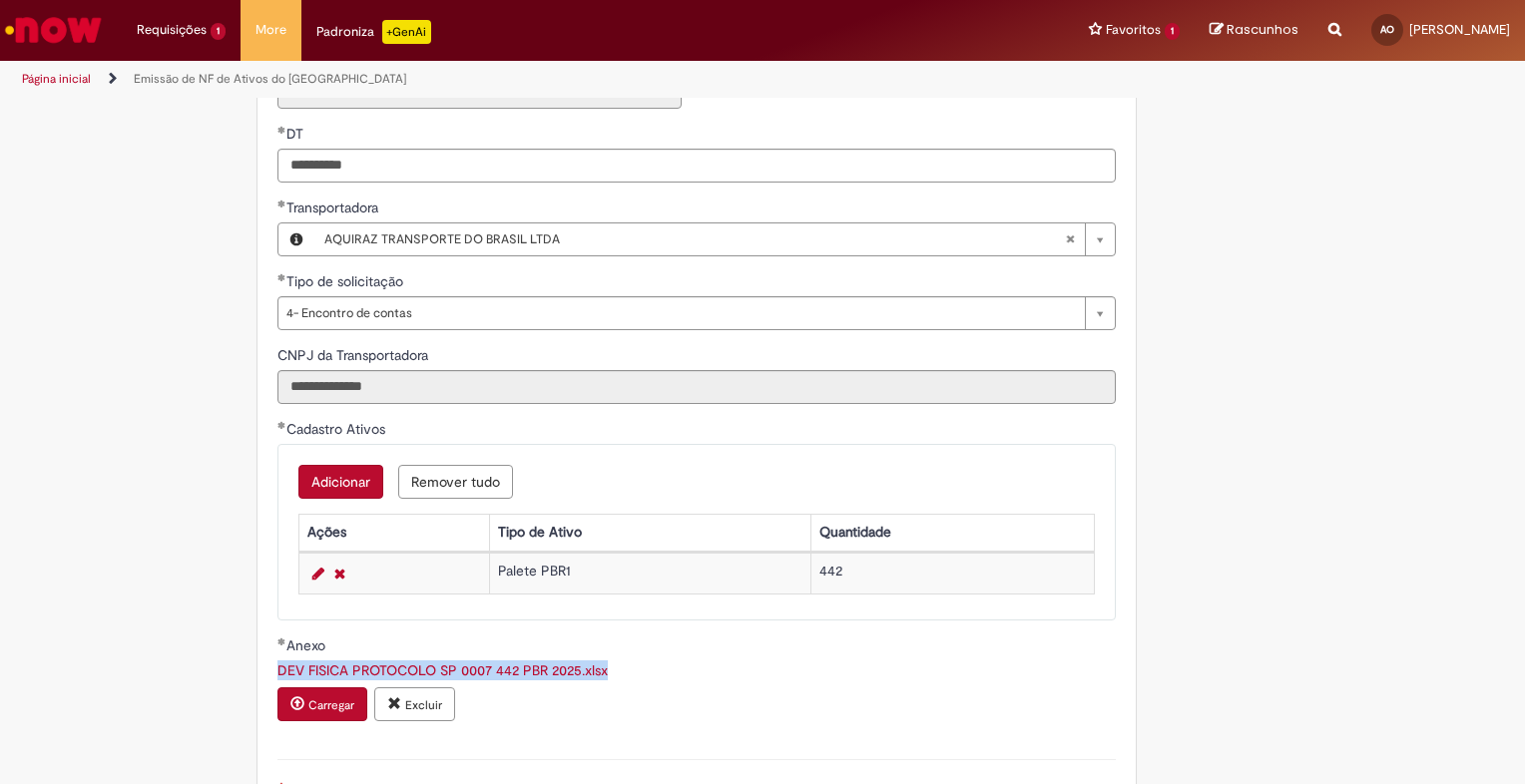drag, startPoint x: 628, startPoint y: 668, endPoint x: 222, endPoint y: 669, distance: 406.00123 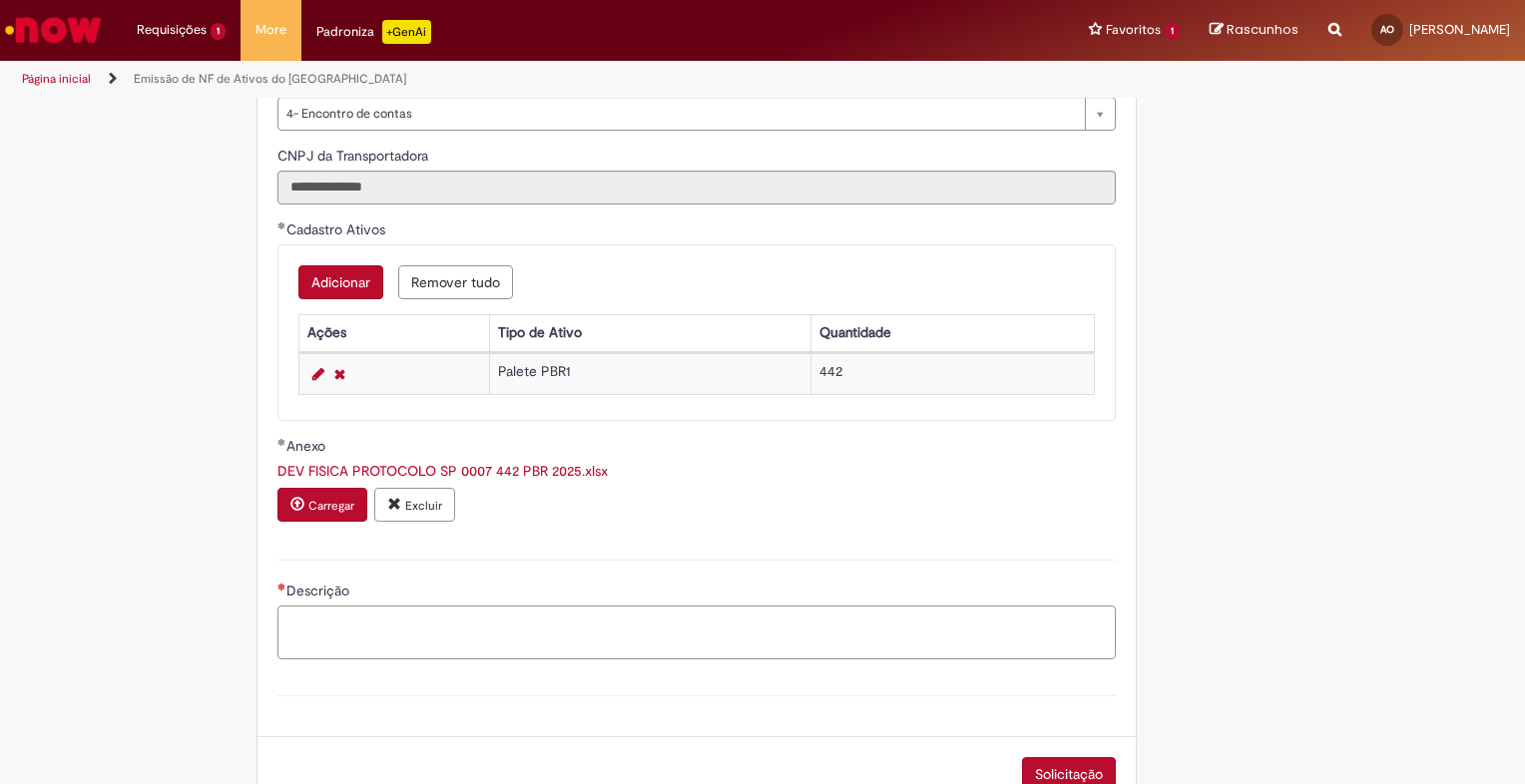 click on "Descrição" at bounding box center (697, 632) 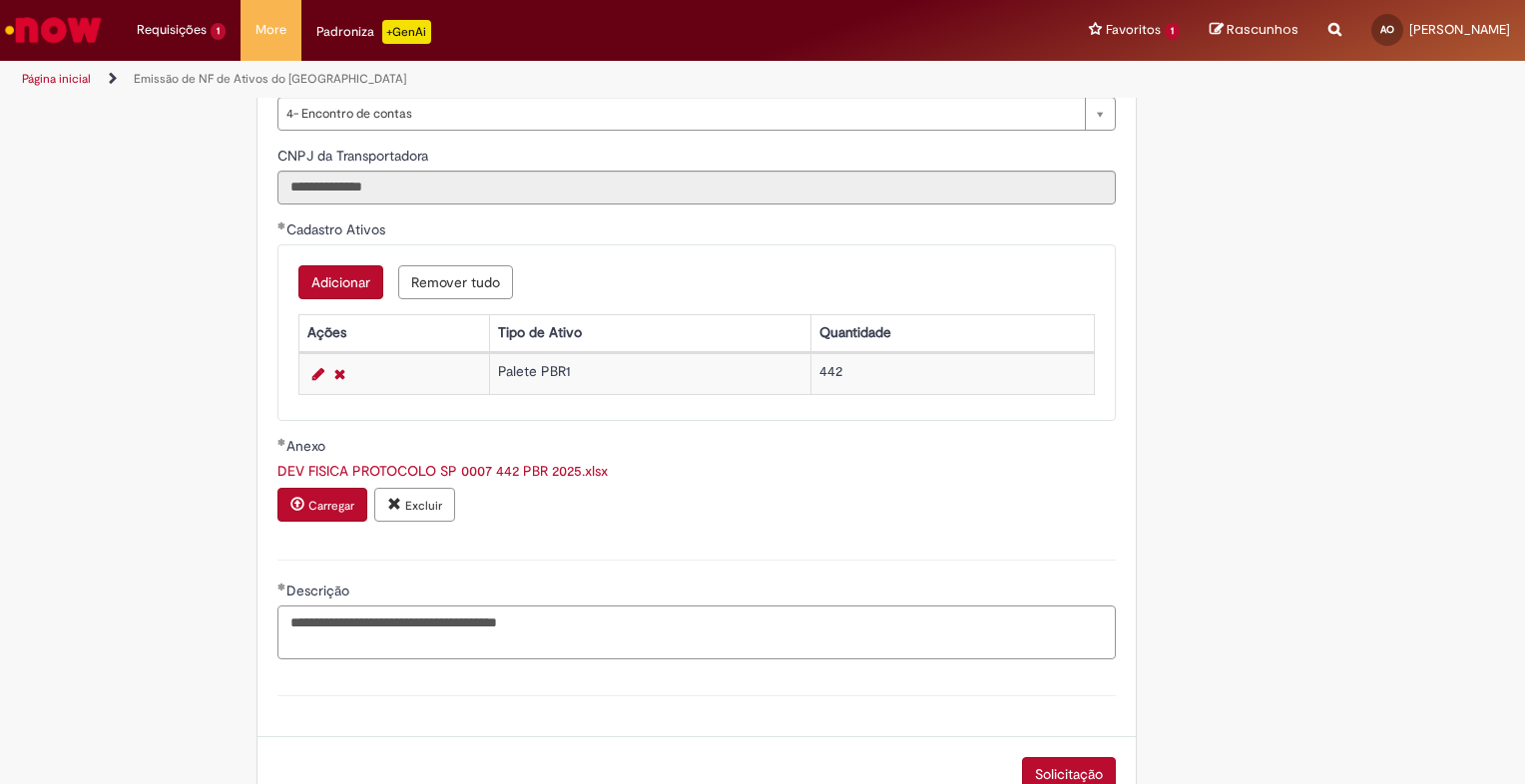 type on "**********" 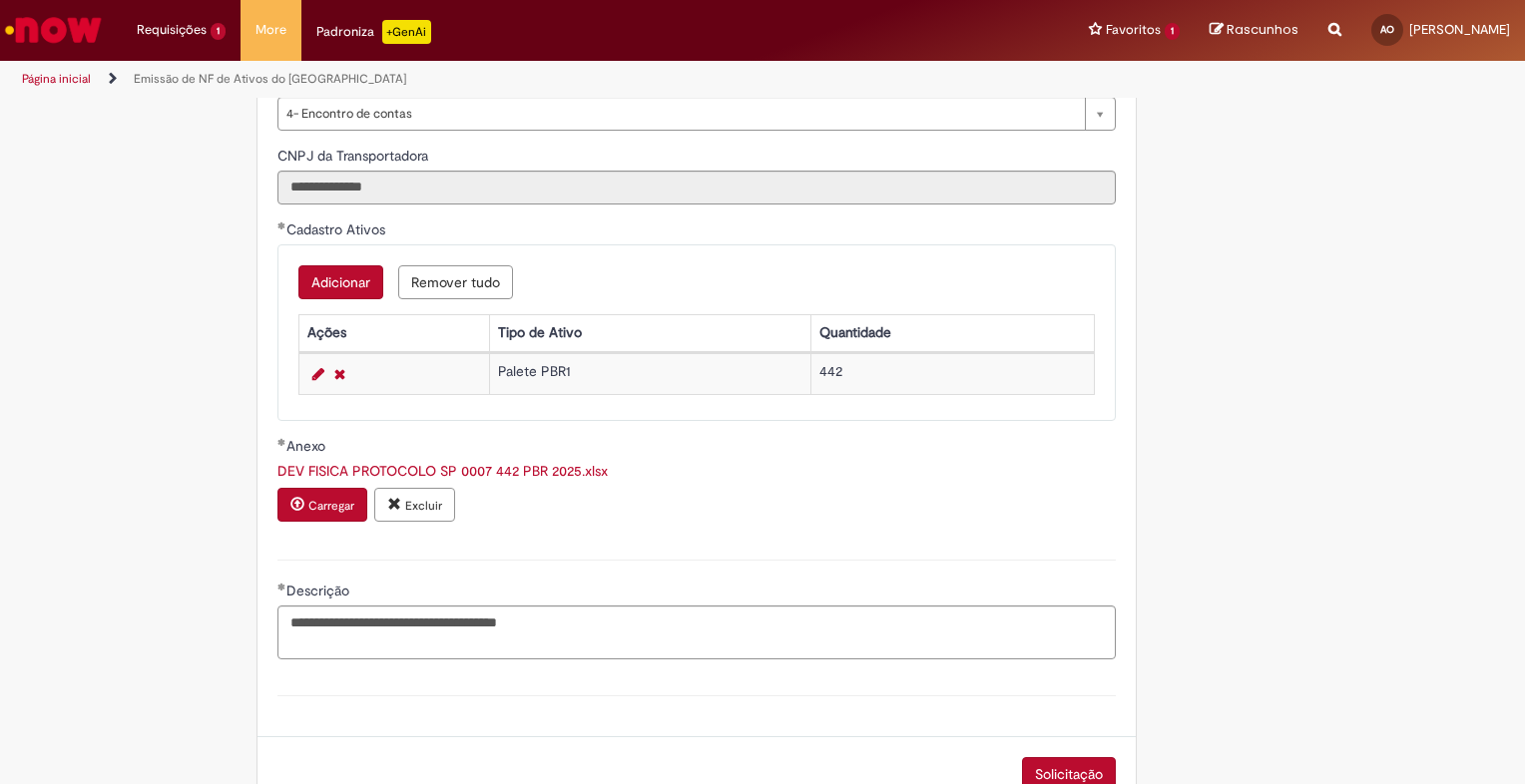 click on "**********" at bounding box center (665, 61) 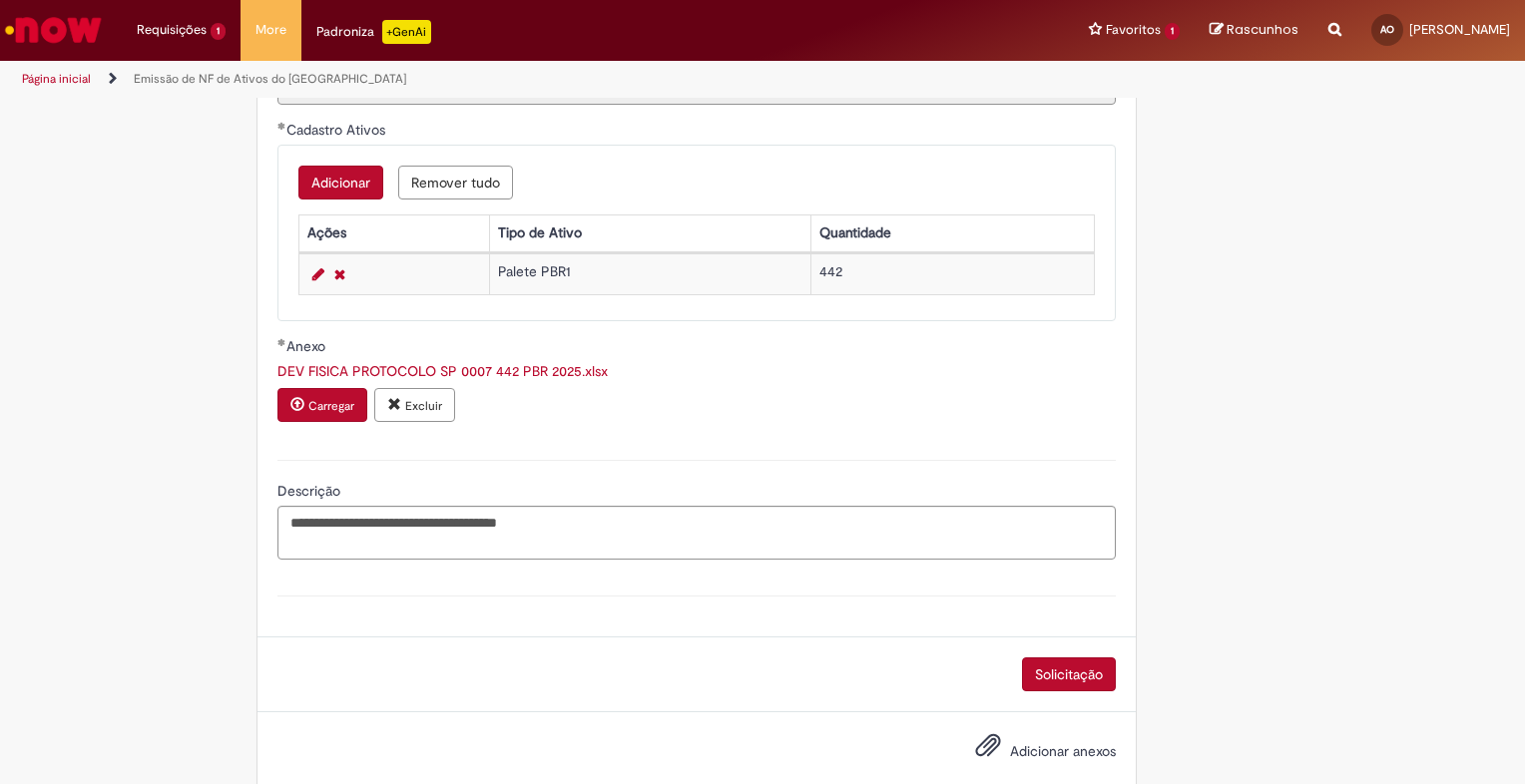 scroll, scrollTop: 1029, scrollLeft: 0, axis: vertical 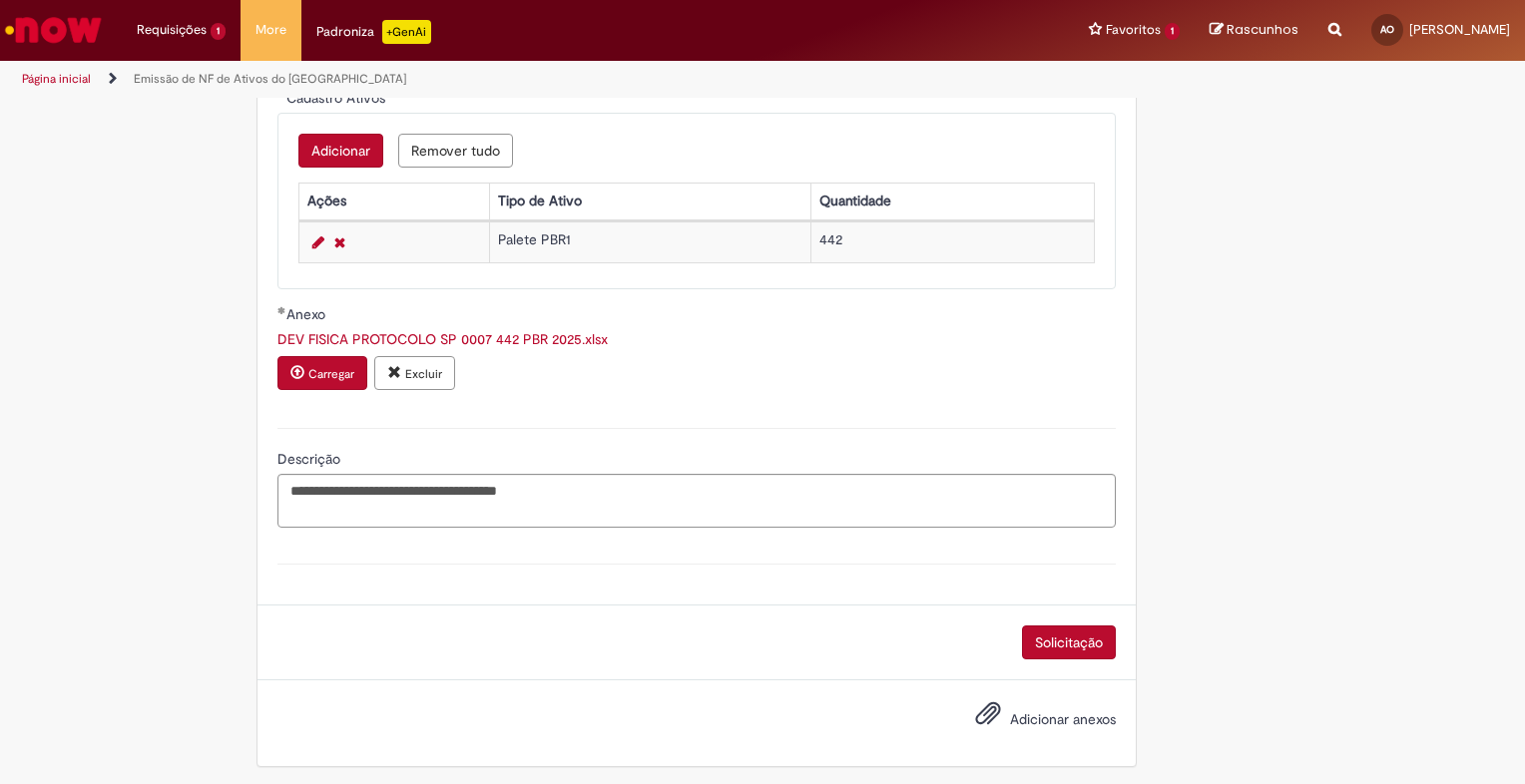 click on "Solicitação" at bounding box center [1069, 642] 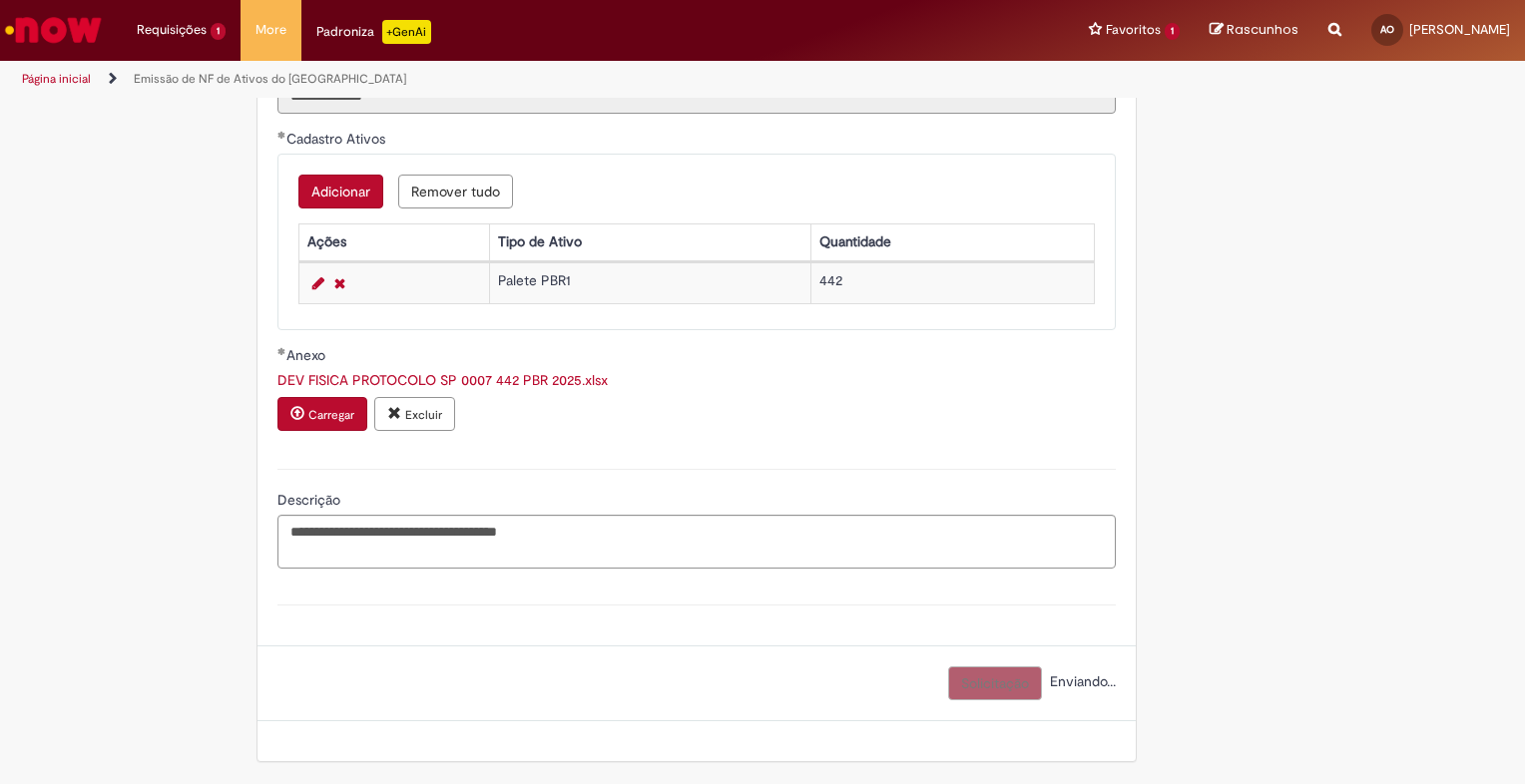 scroll, scrollTop: 984, scrollLeft: 0, axis: vertical 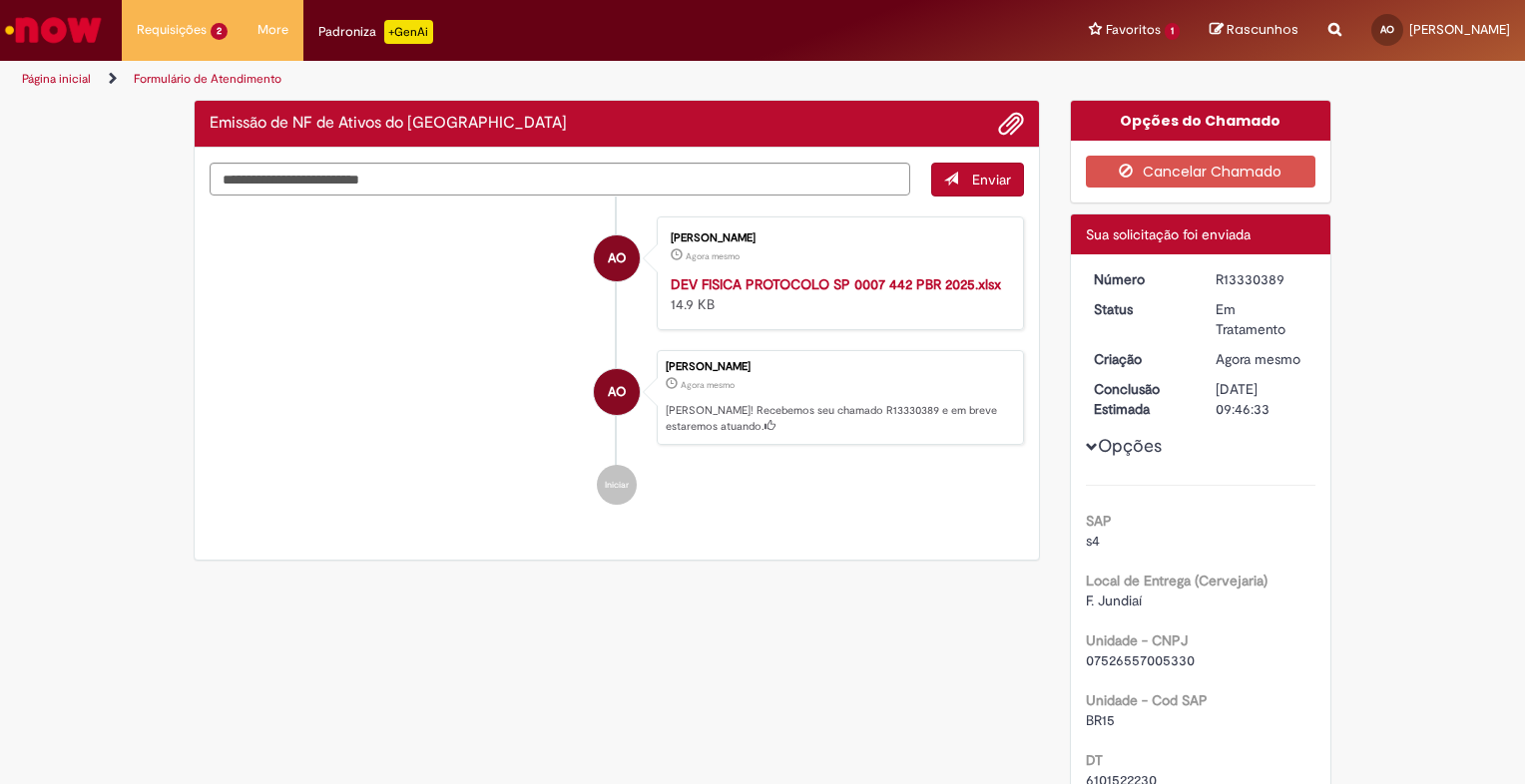 click on "R13330389" at bounding box center (1262, 279) 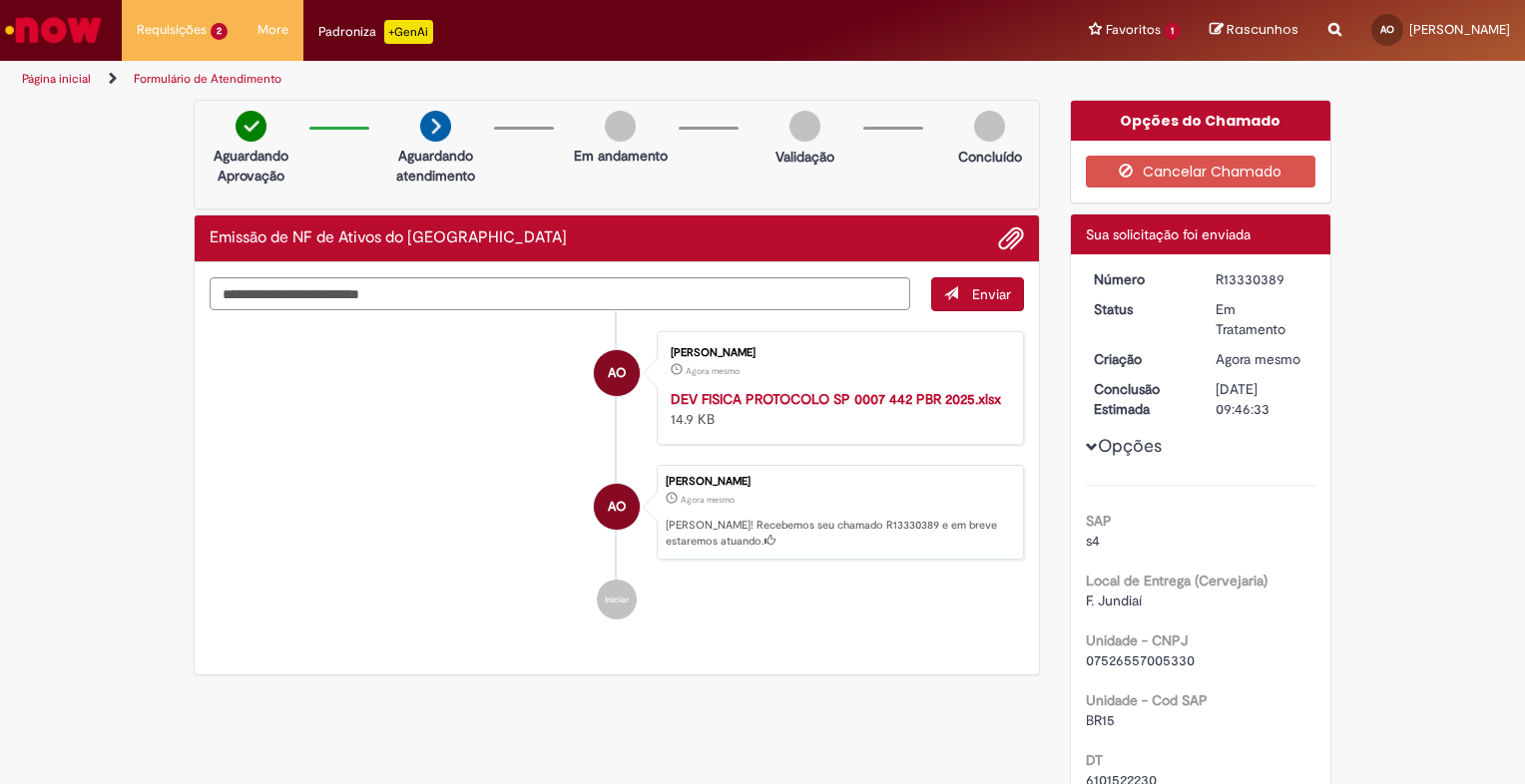 copy on "R13330389" 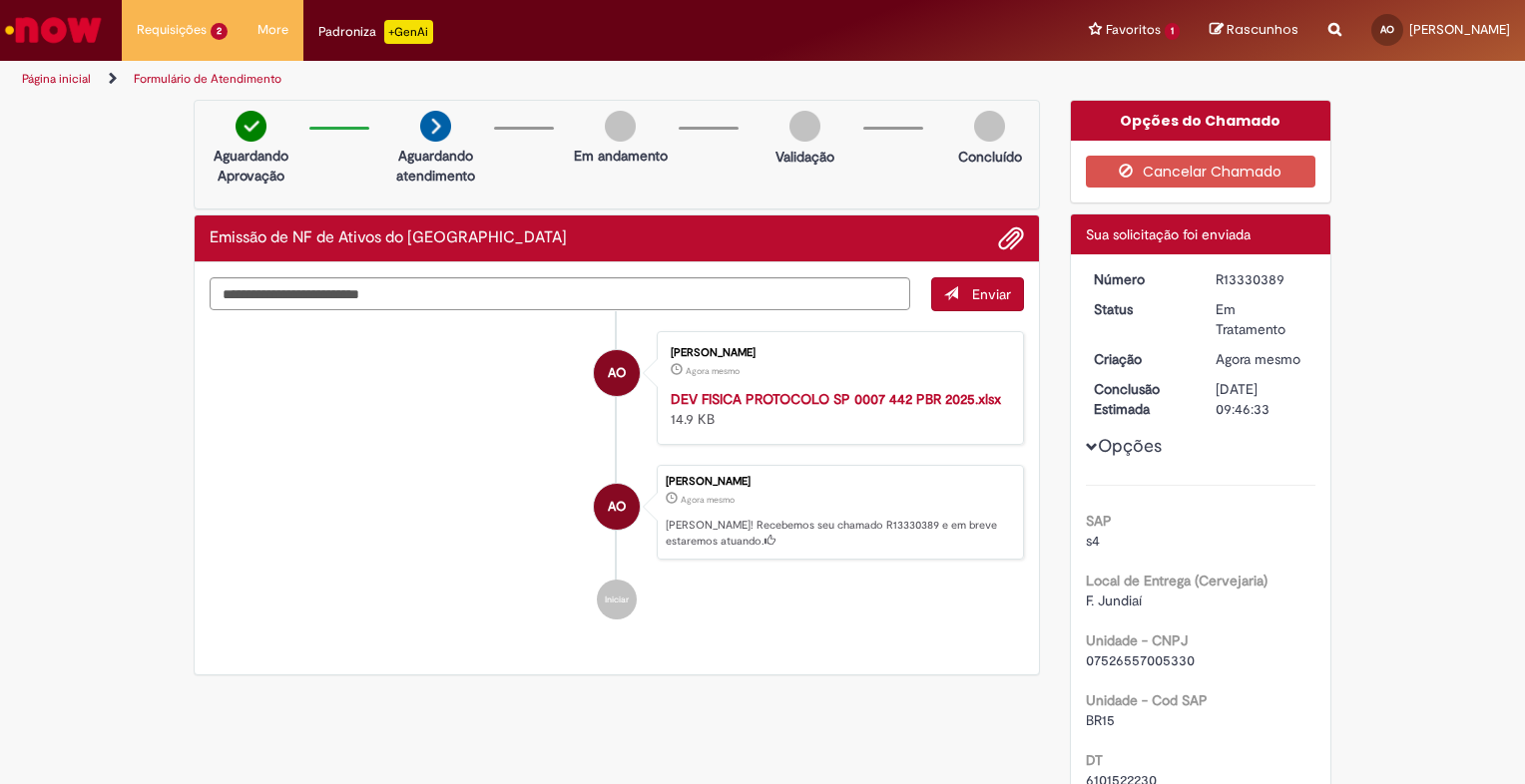 click on "AO
[PERSON_NAME]
Agora mesmo Agora mesmo
[PERSON_NAME]! Recebemos seu chamado R13330389 e em breve estaremos atuando." at bounding box center [617, 513] 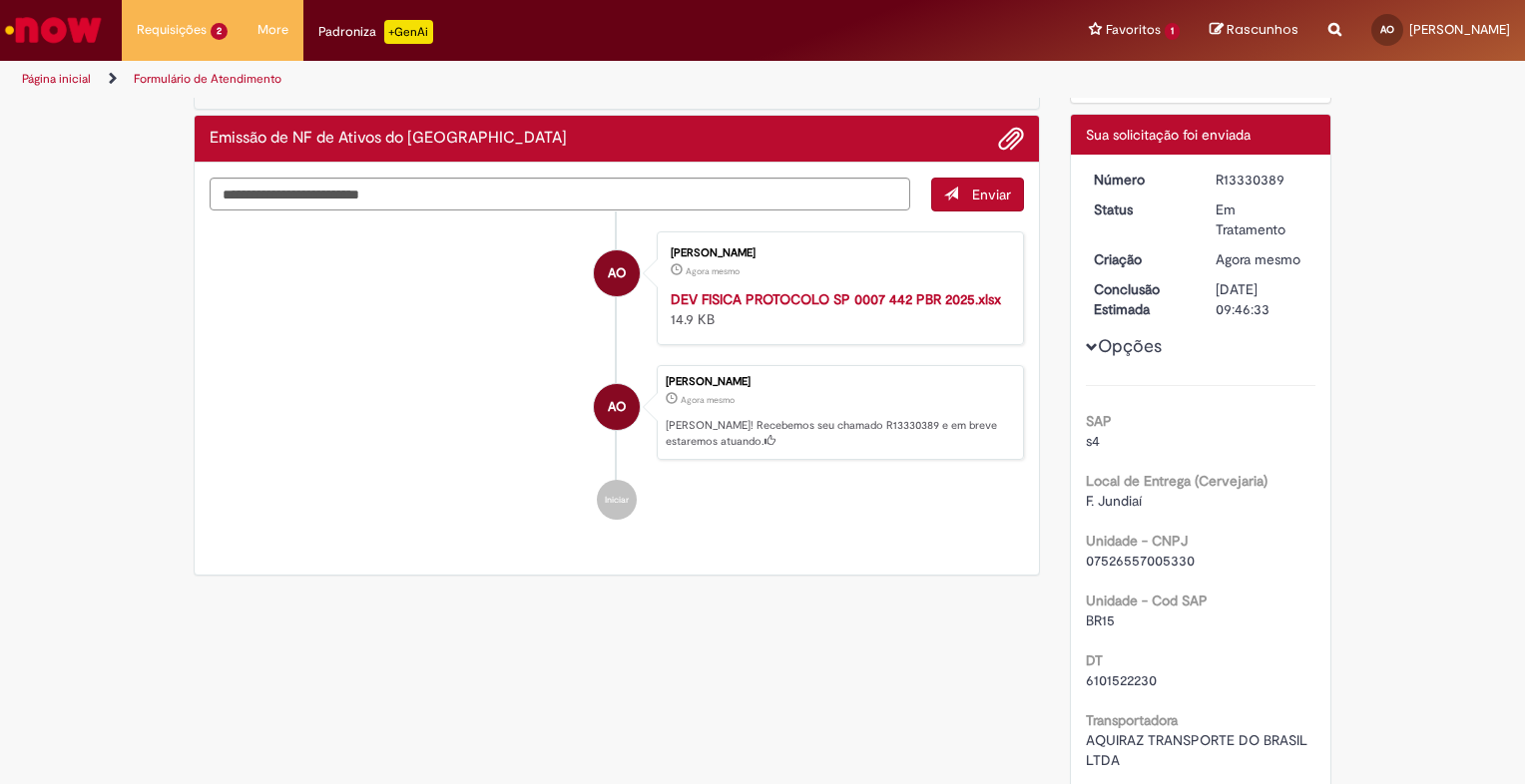 click on "AO
[PERSON_NAME]
Agora mesmo Agora mesmo
[PERSON_NAME]! Recebemos seu chamado R13330389 e em breve estaremos atuando." at bounding box center [617, 413] 